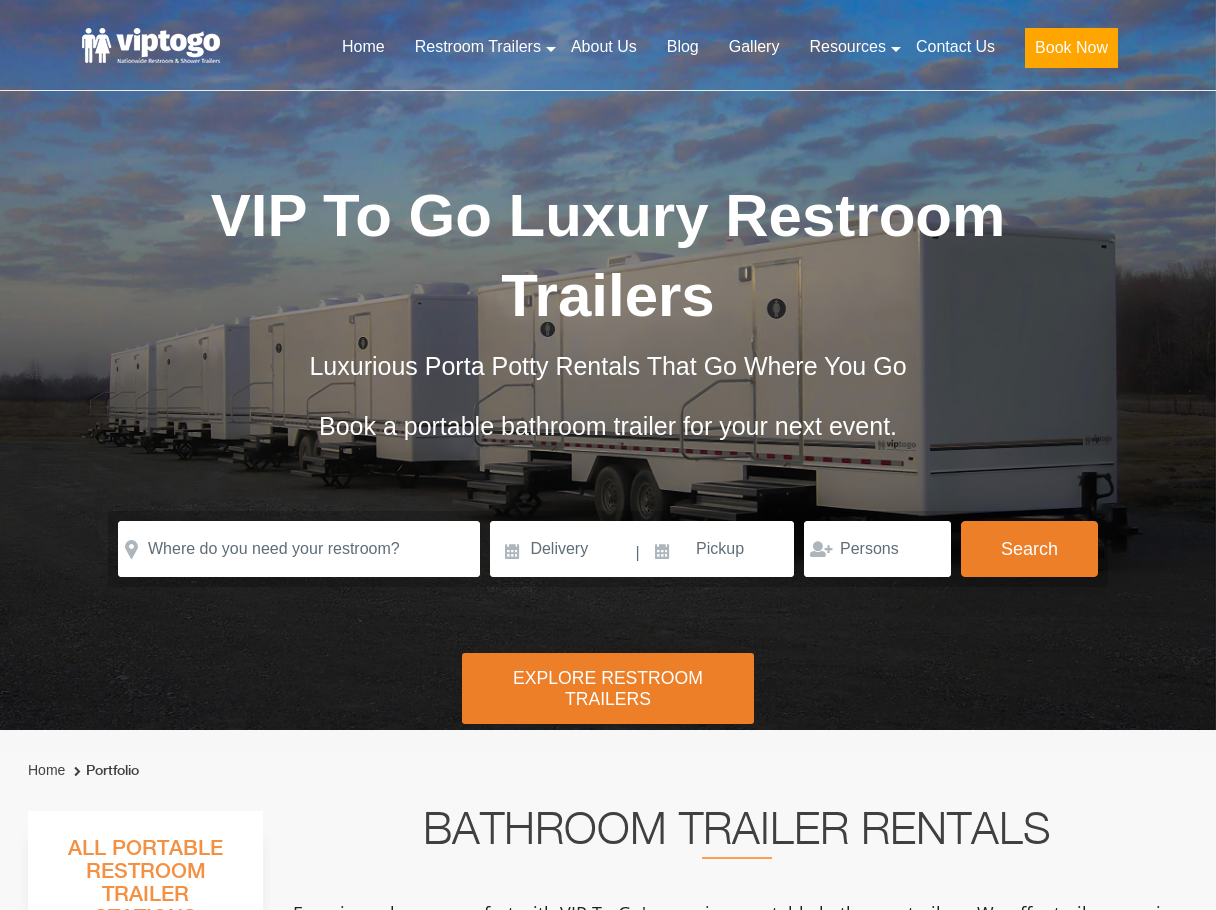 scroll, scrollTop: 0, scrollLeft: 0, axis: both 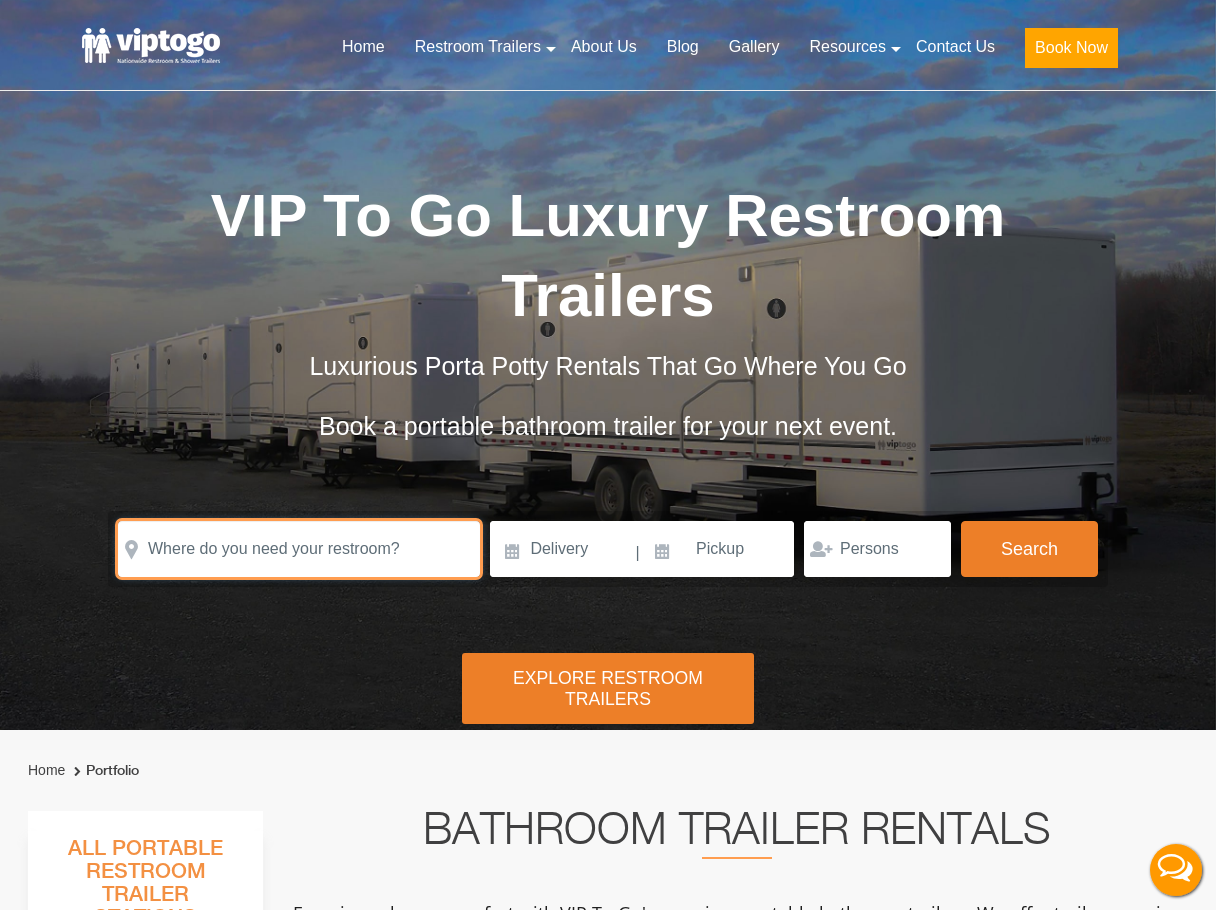 click at bounding box center (299, 549) 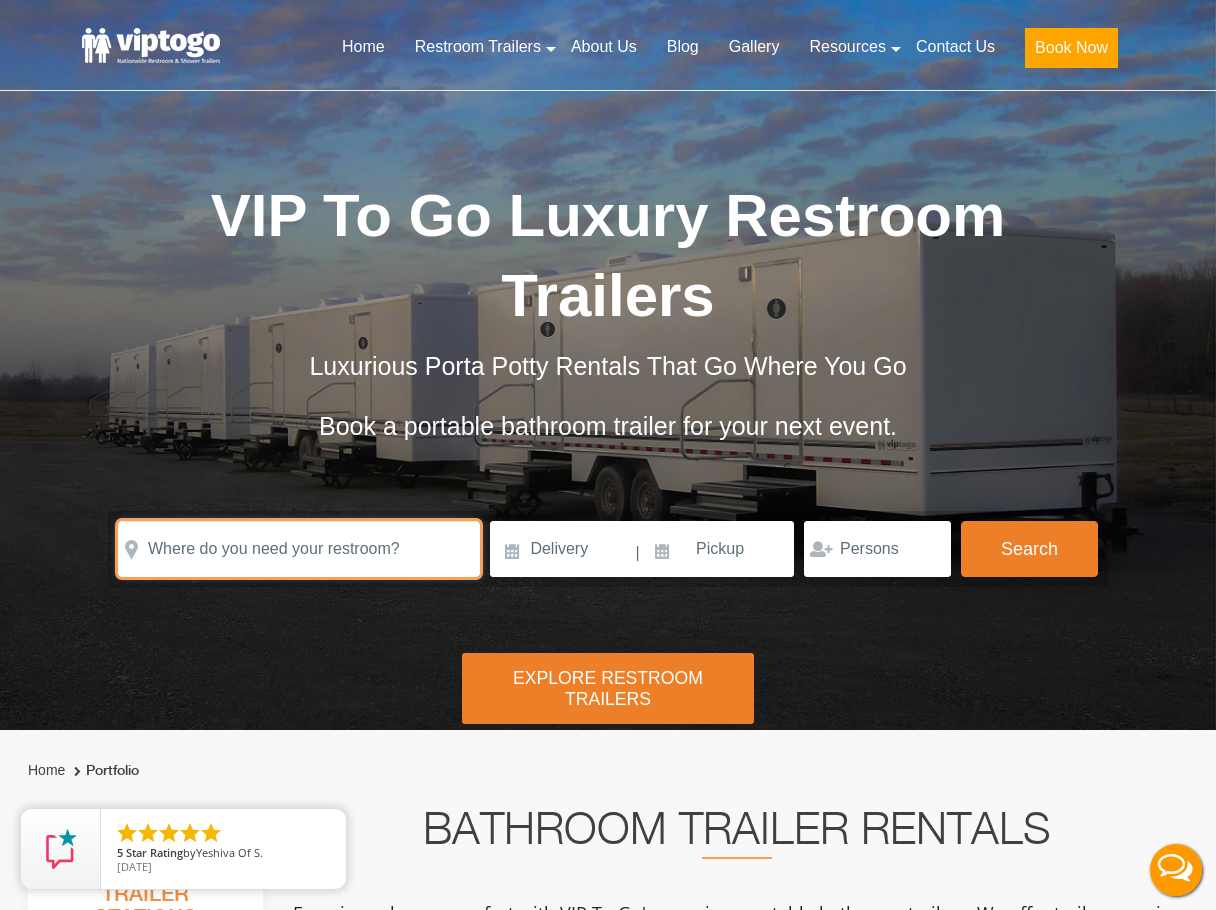 paste on "3030 SW 8th St" 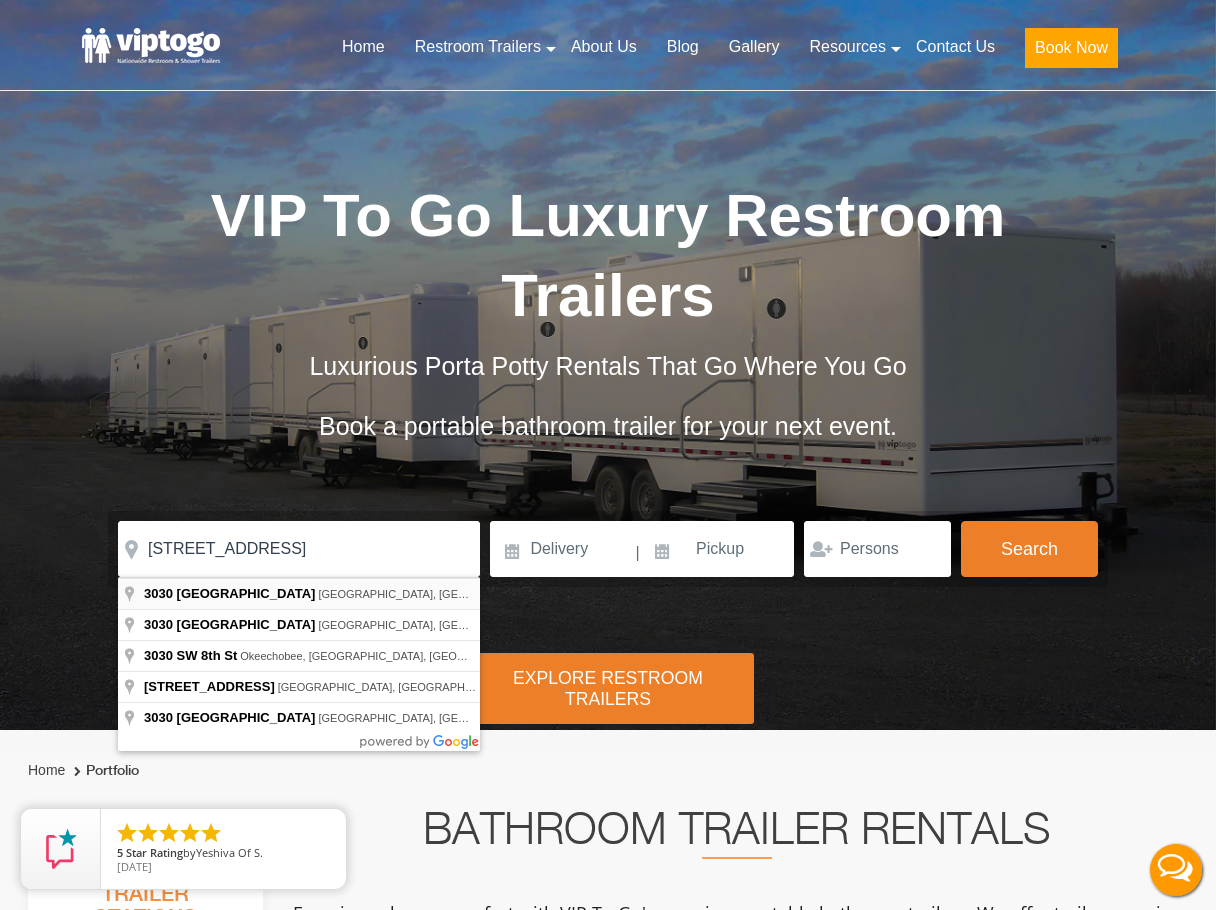 type on "3030 Southwest 8th Street, Miami, FL, USA" 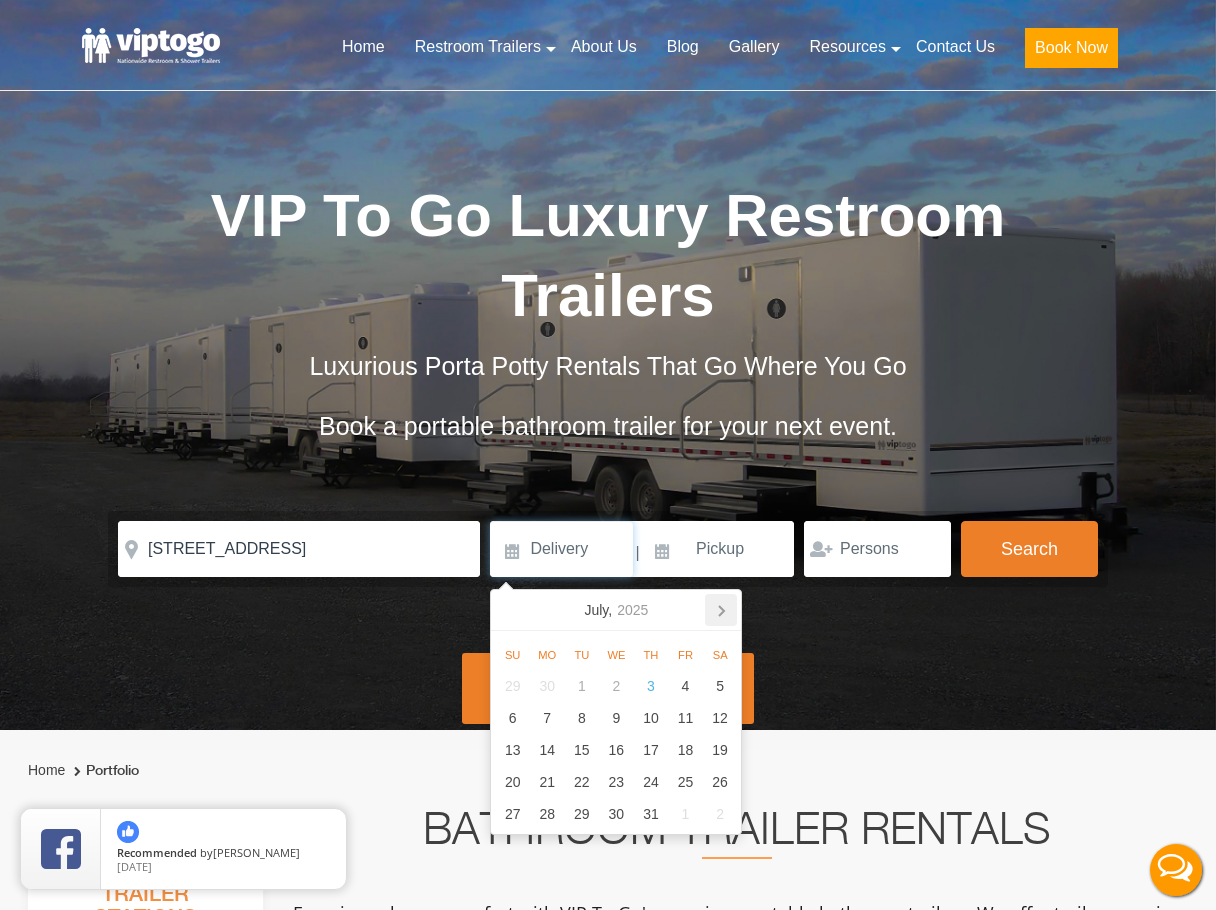 click 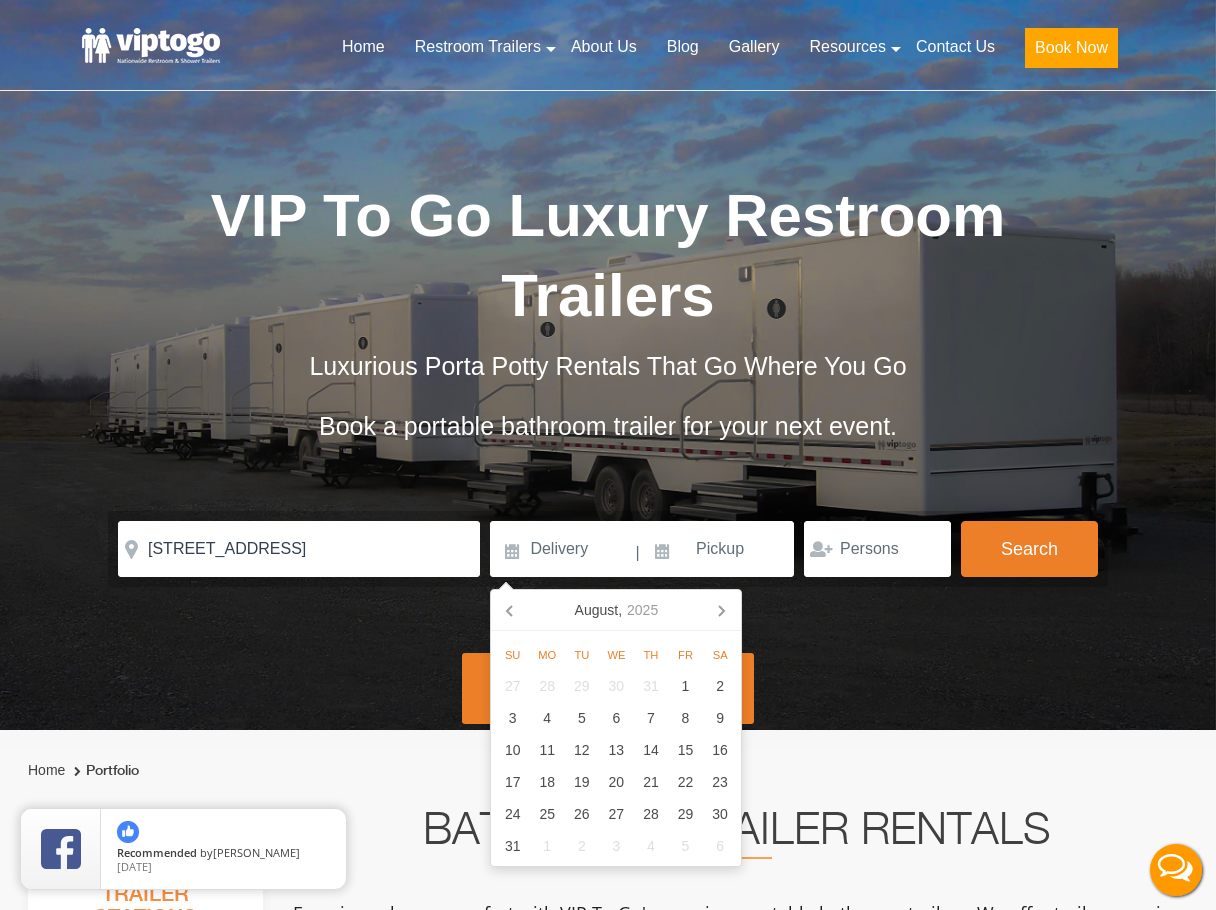 click 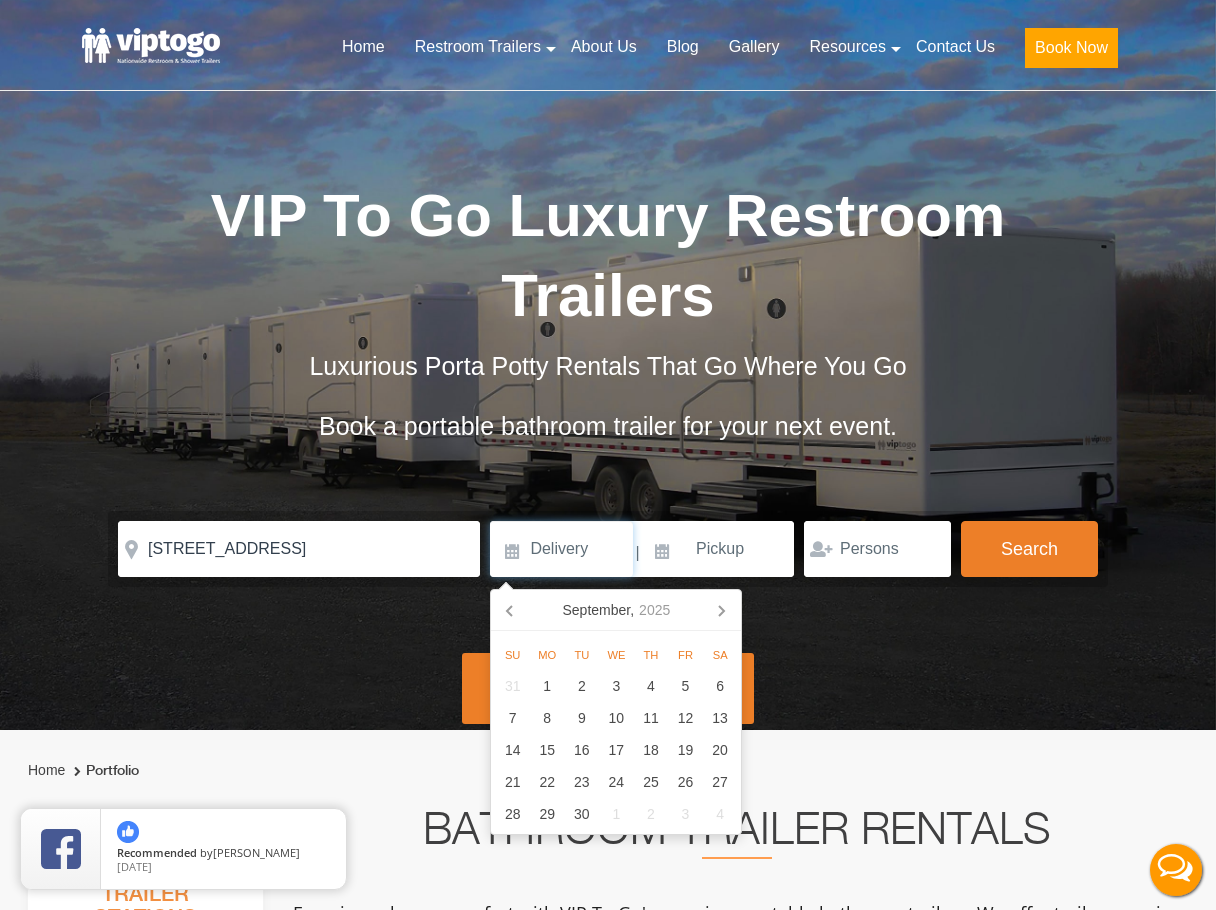 click 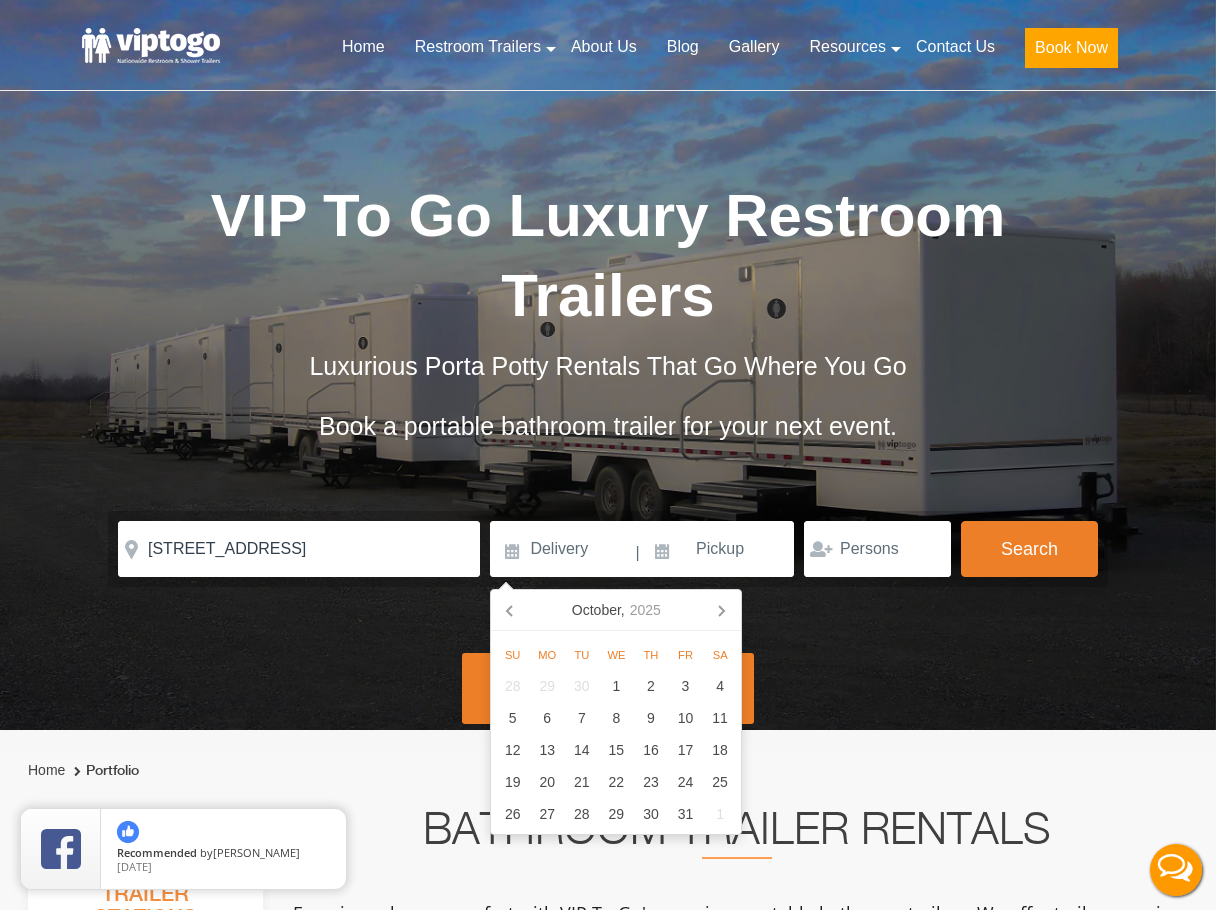 click 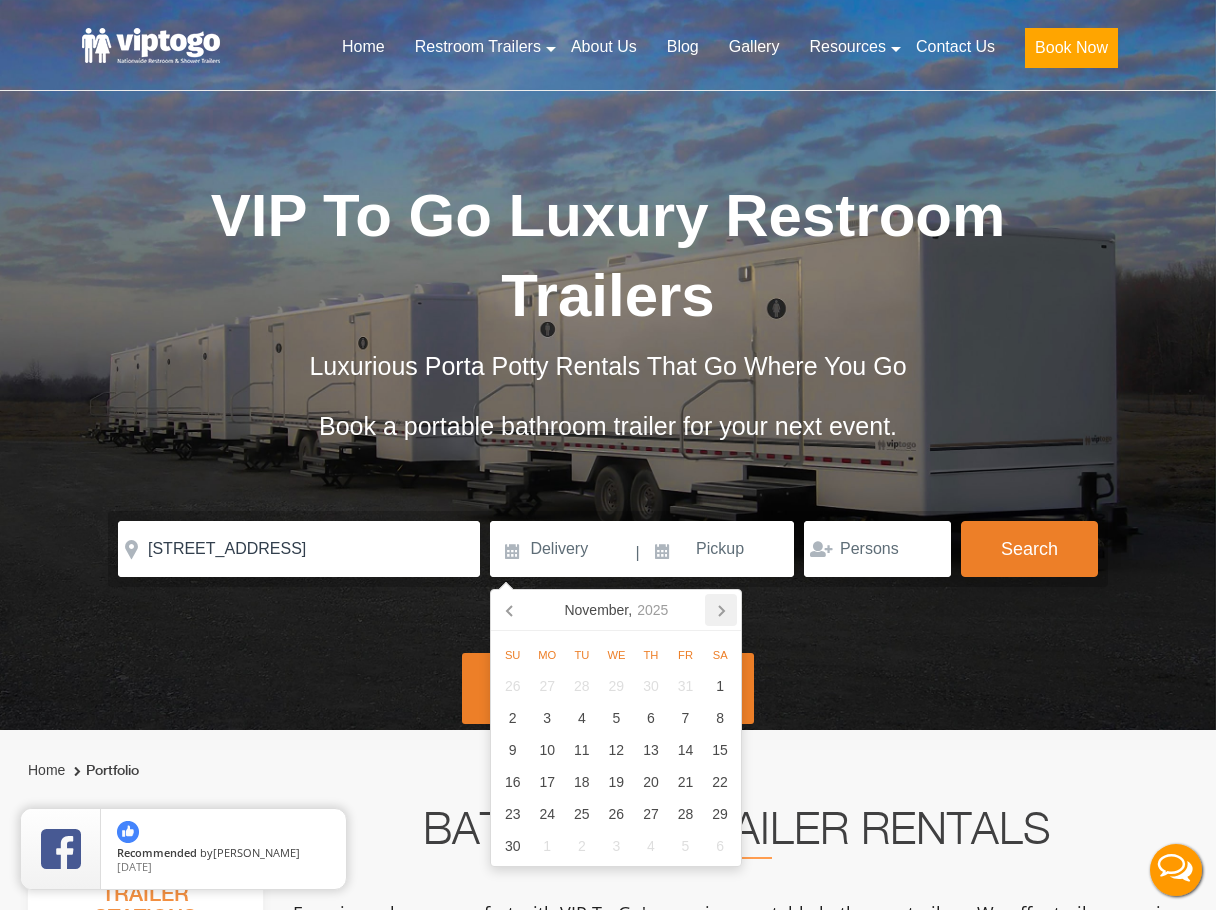 click 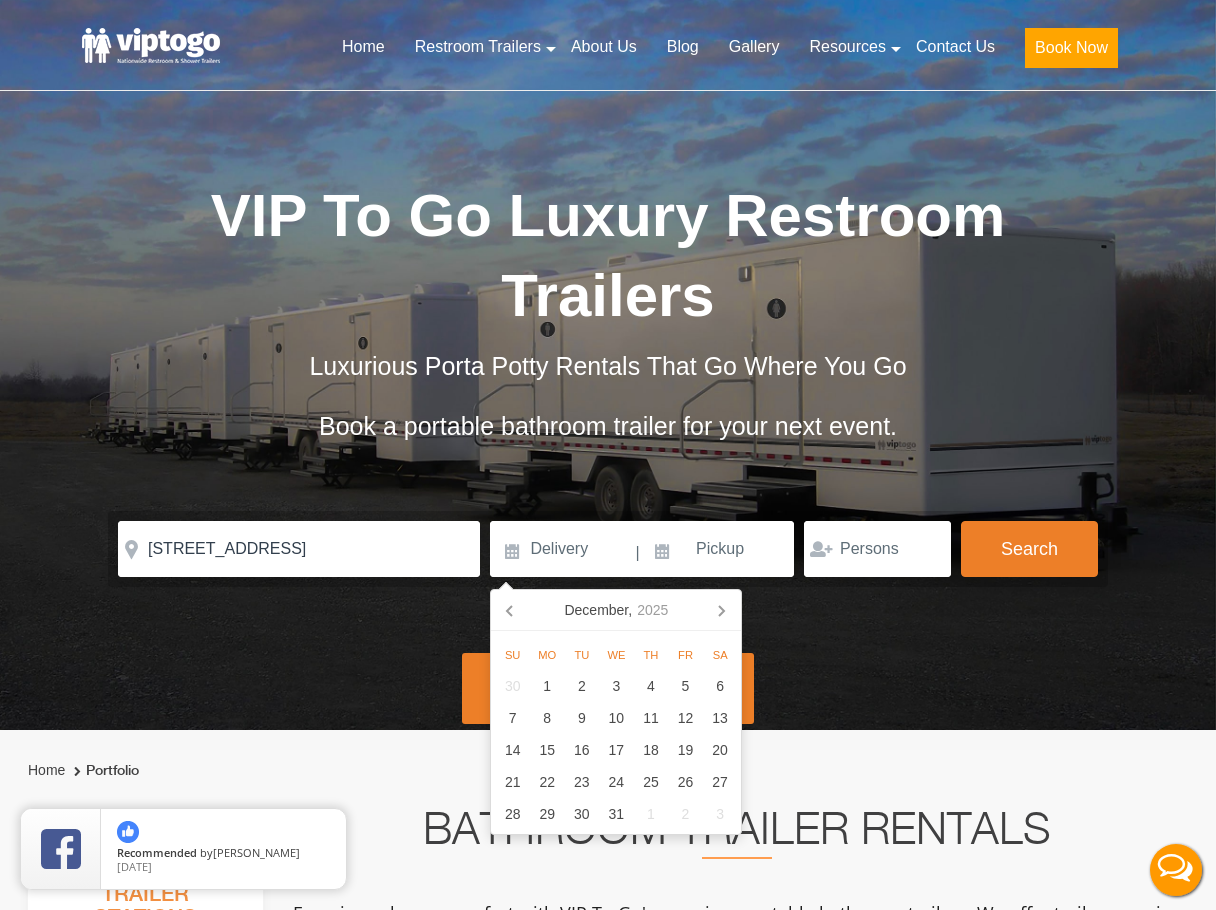 click 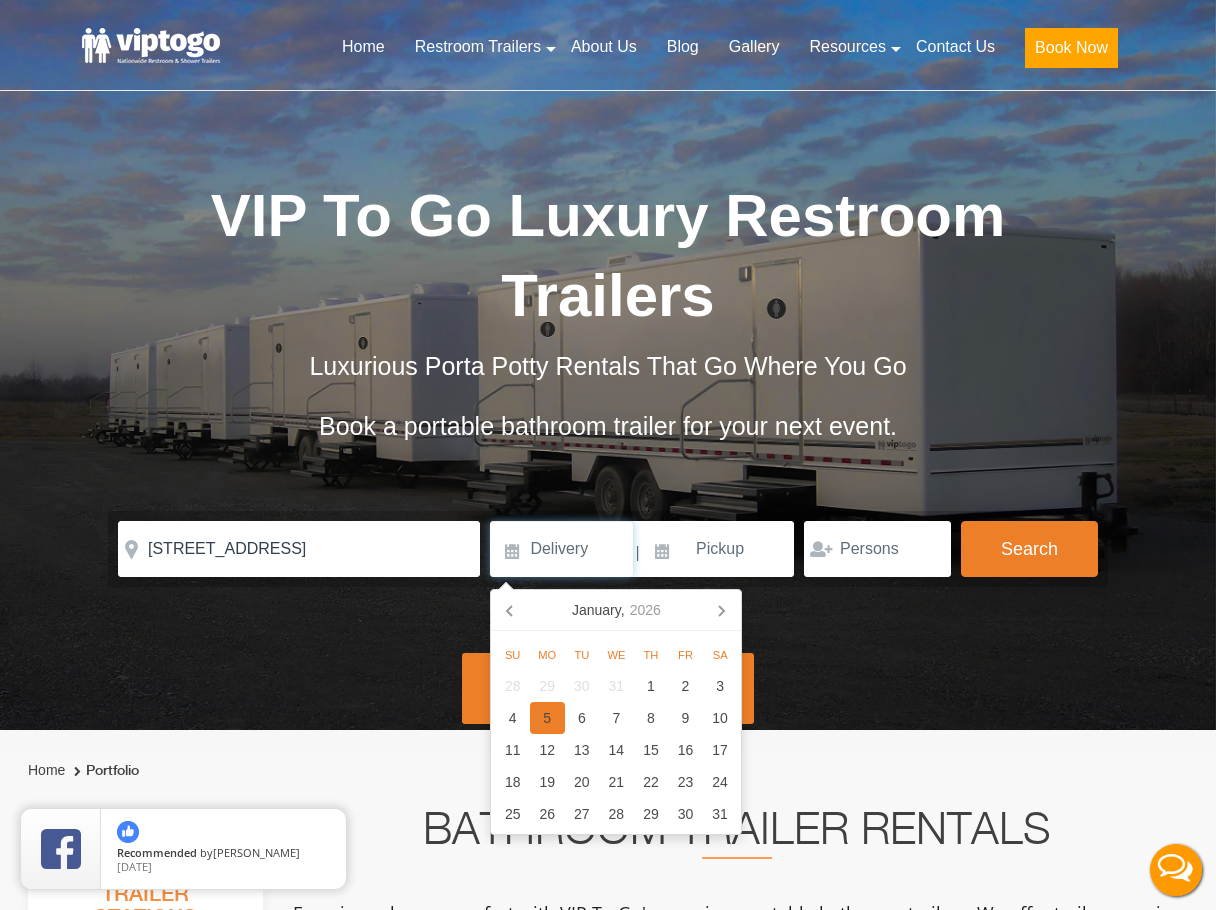 click on "5" at bounding box center [547, 718] 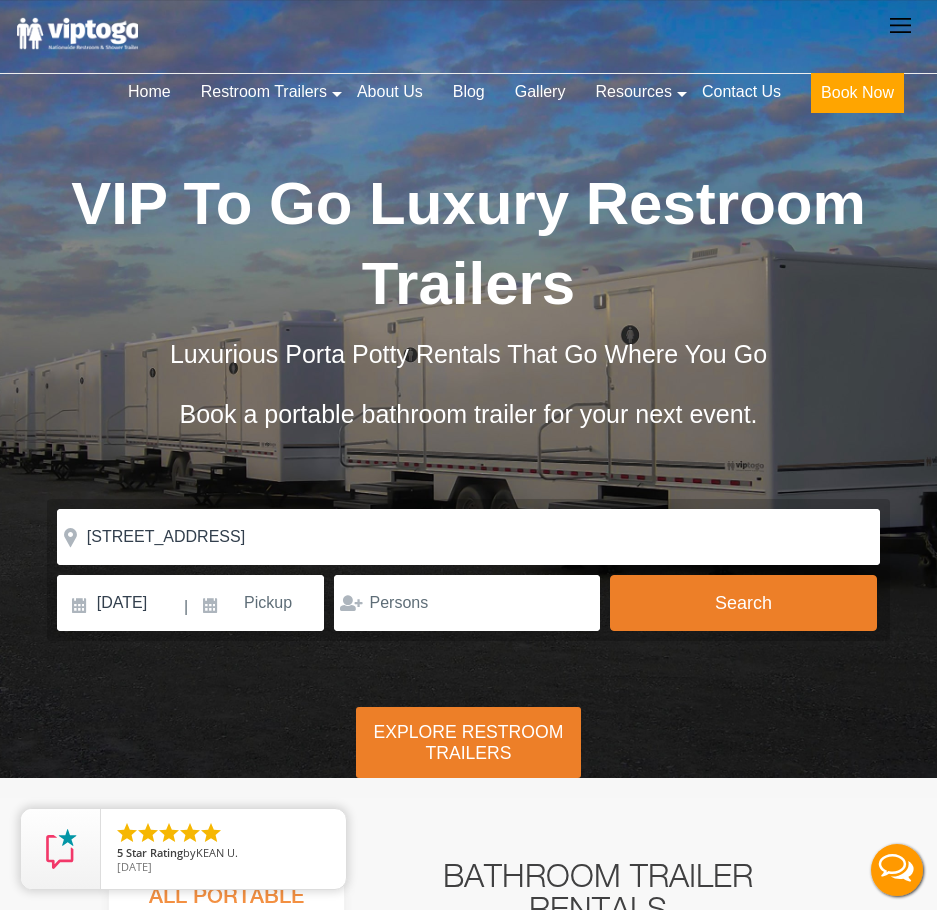 click on "Please Input Valid address with zipcode
Please Input Valid address with zipcode
3030 Southwest 8th Street, Miami, FL, USA
Zip Code
01/05/2026
|
Not sure? Give us an approximate date.
Delivery | Pickup
Delivery Pickup autobtn" at bounding box center [468, 570] 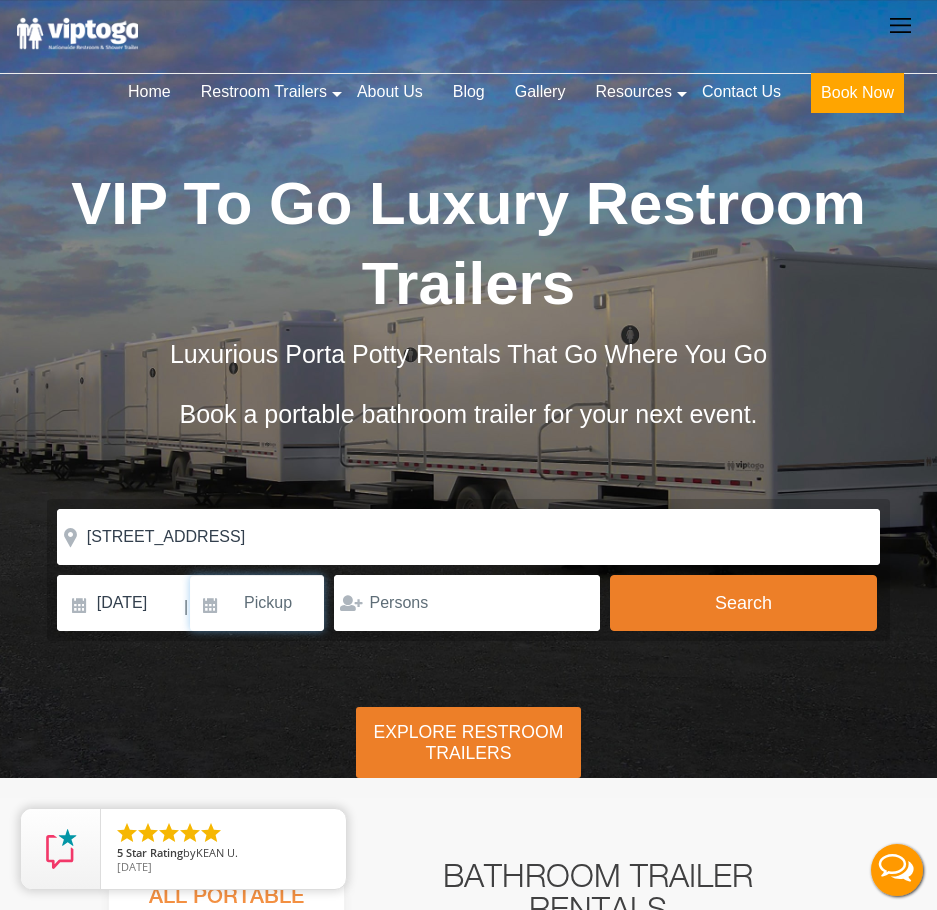click at bounding box center (256, 603) 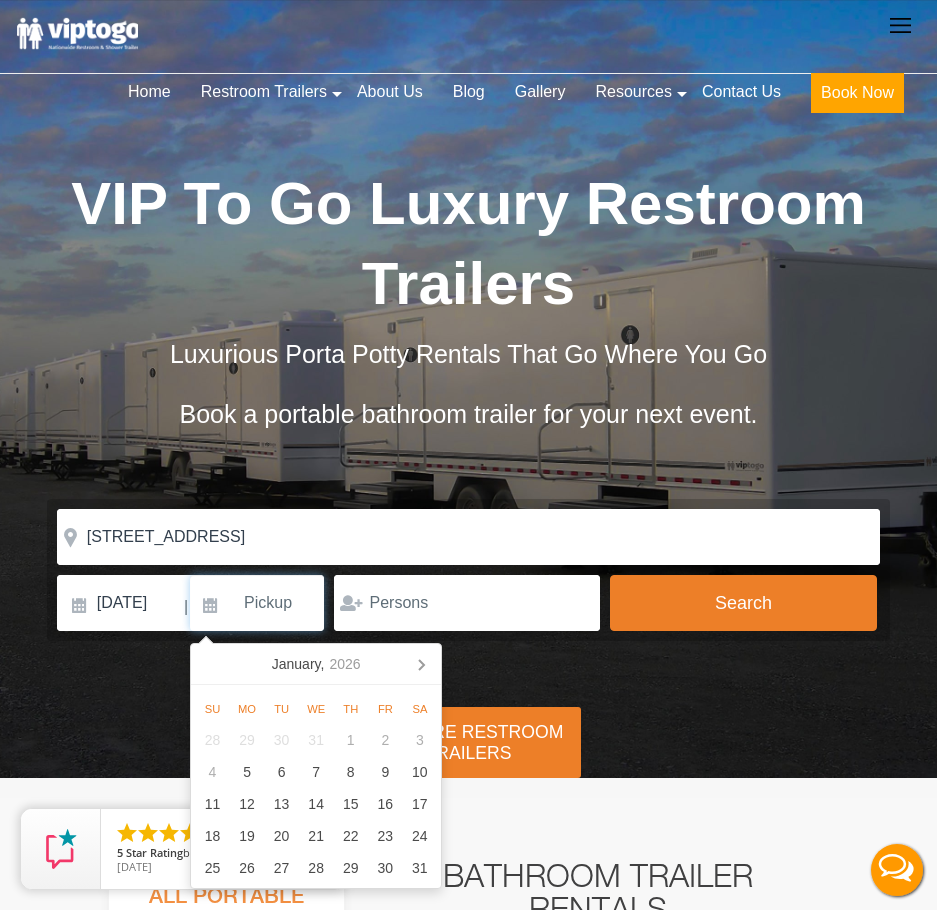 click on "January,  2026" at bounding box center (316, 664) 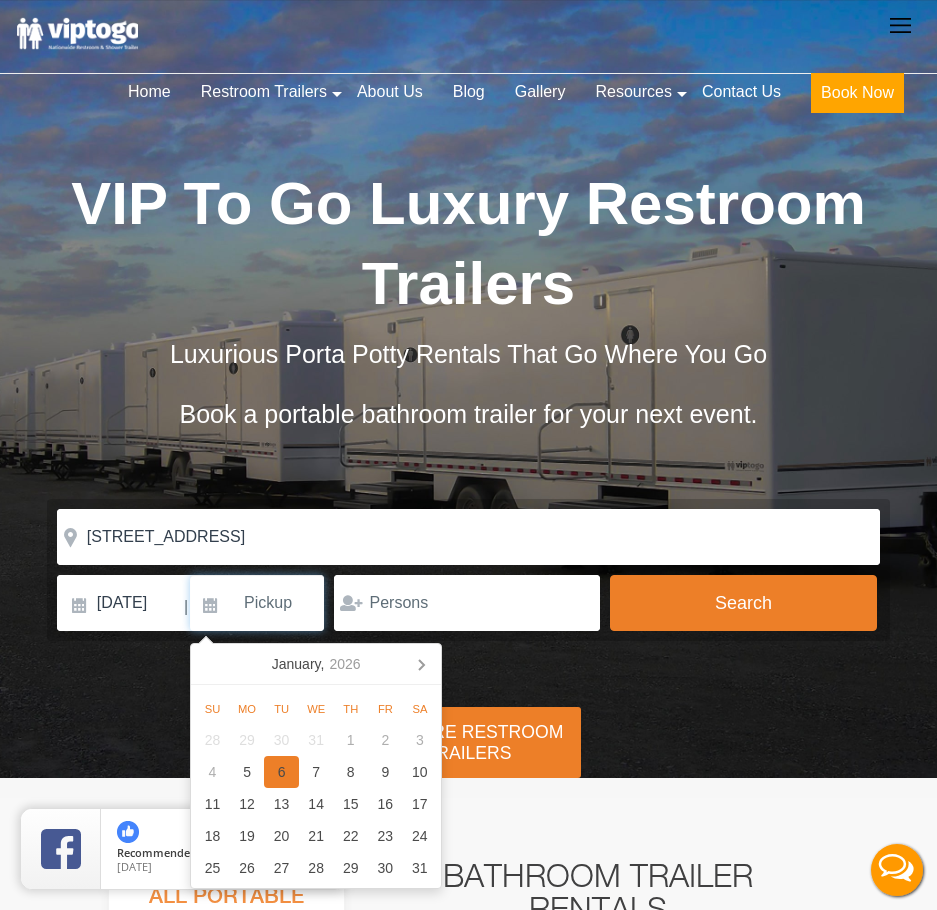 click on "6" at bounding box center (281, 772) 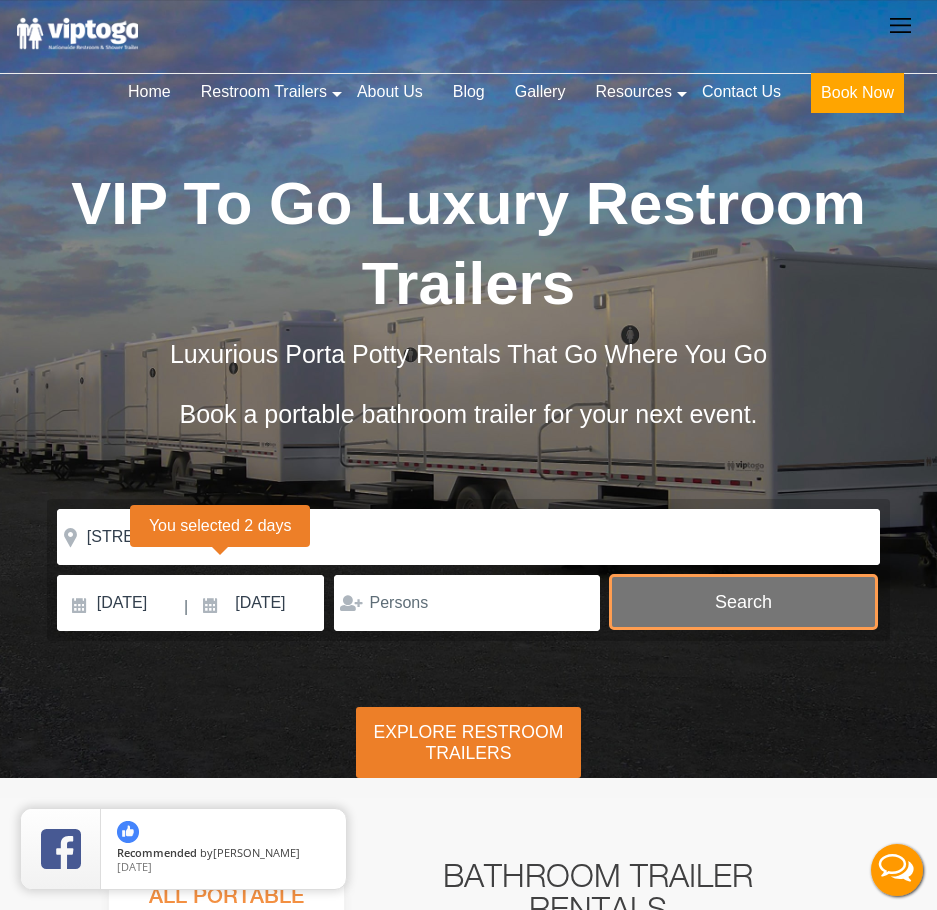 click on "Search" at bounding box center (743, 602) 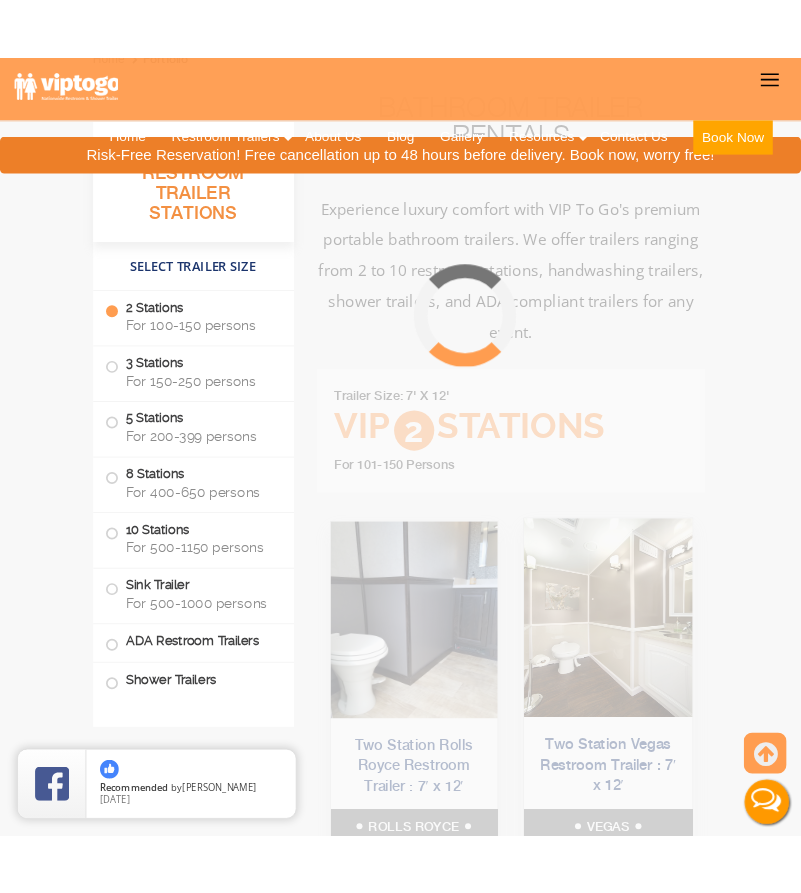scroll, scrollTop: 859, scrollLeft: 0, axis: vertical 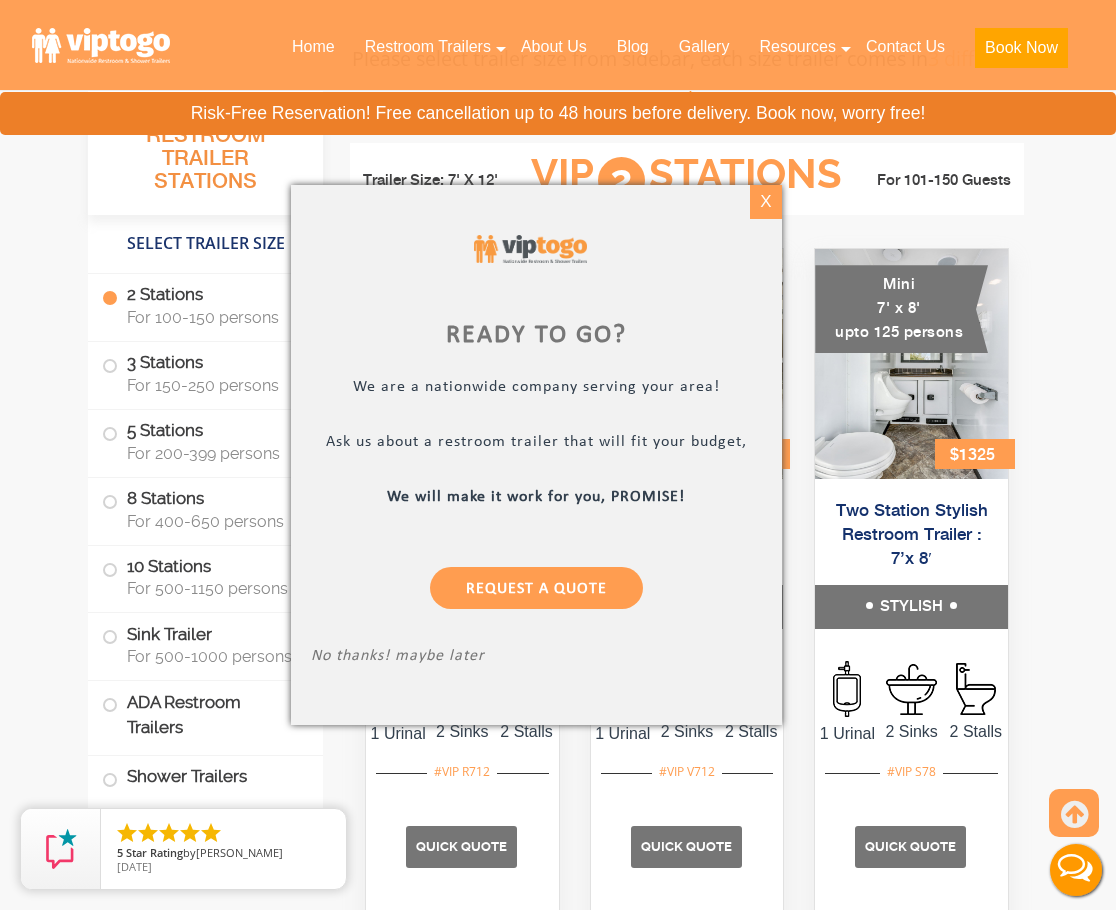 click on "X" at bounding box center [765, 202] 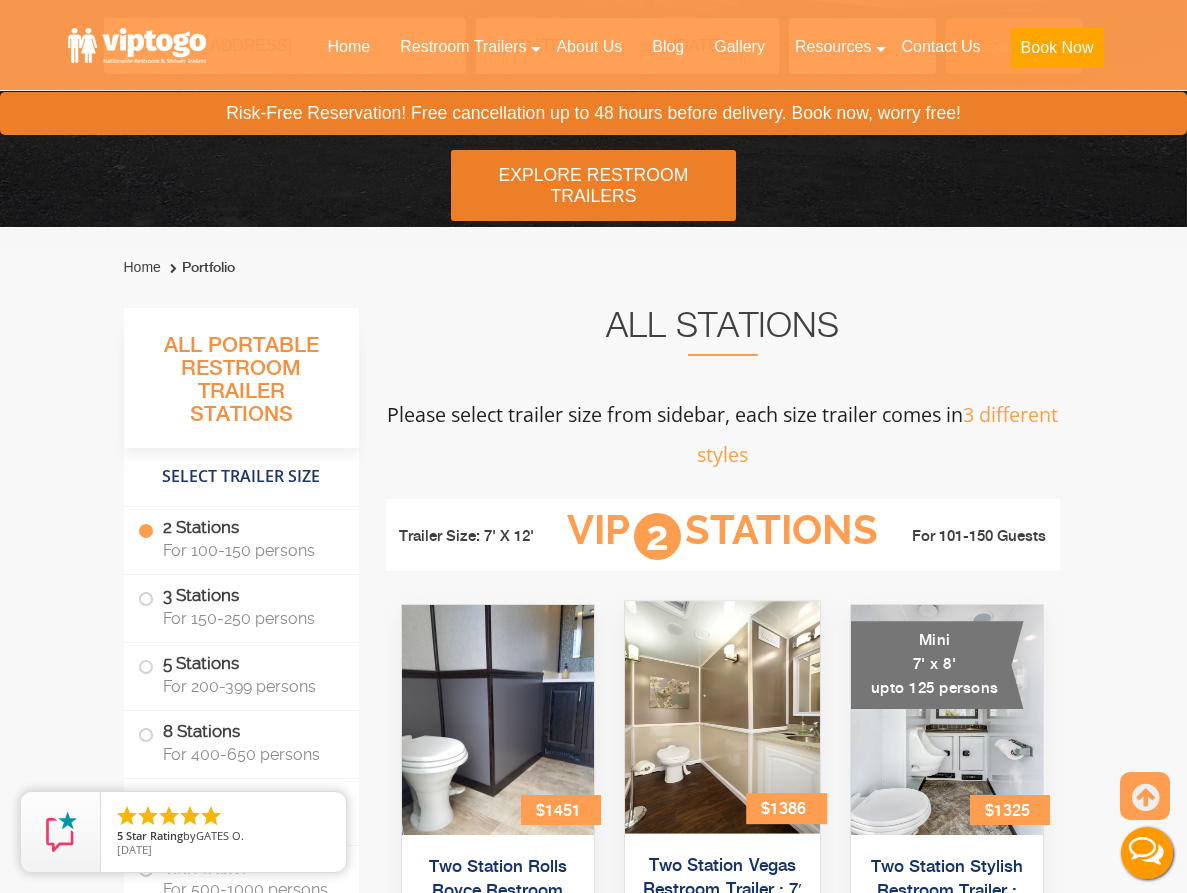 scroll, scrollTop: 468, scrollLeft: 0, axis: vertical 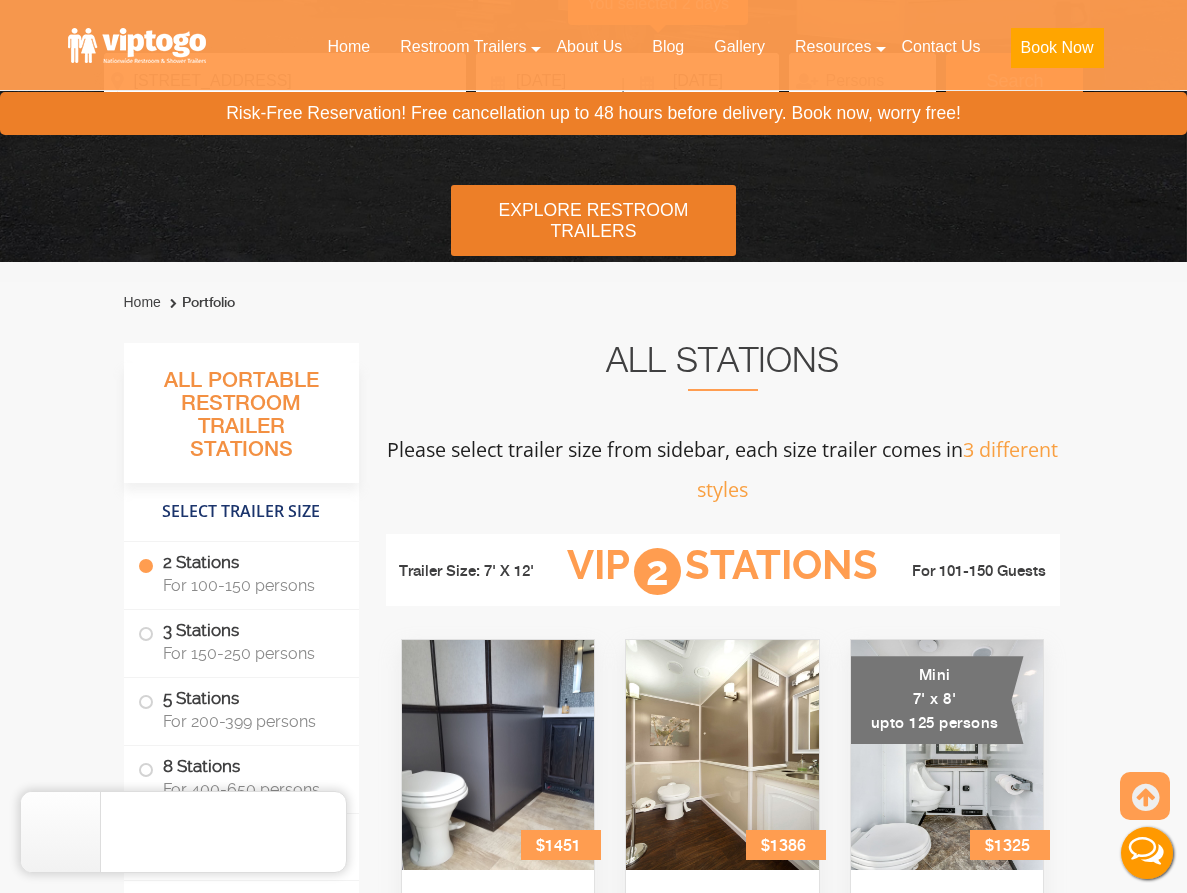 click on "Explore Restroom Trailers" at bounding box center (593, 220) 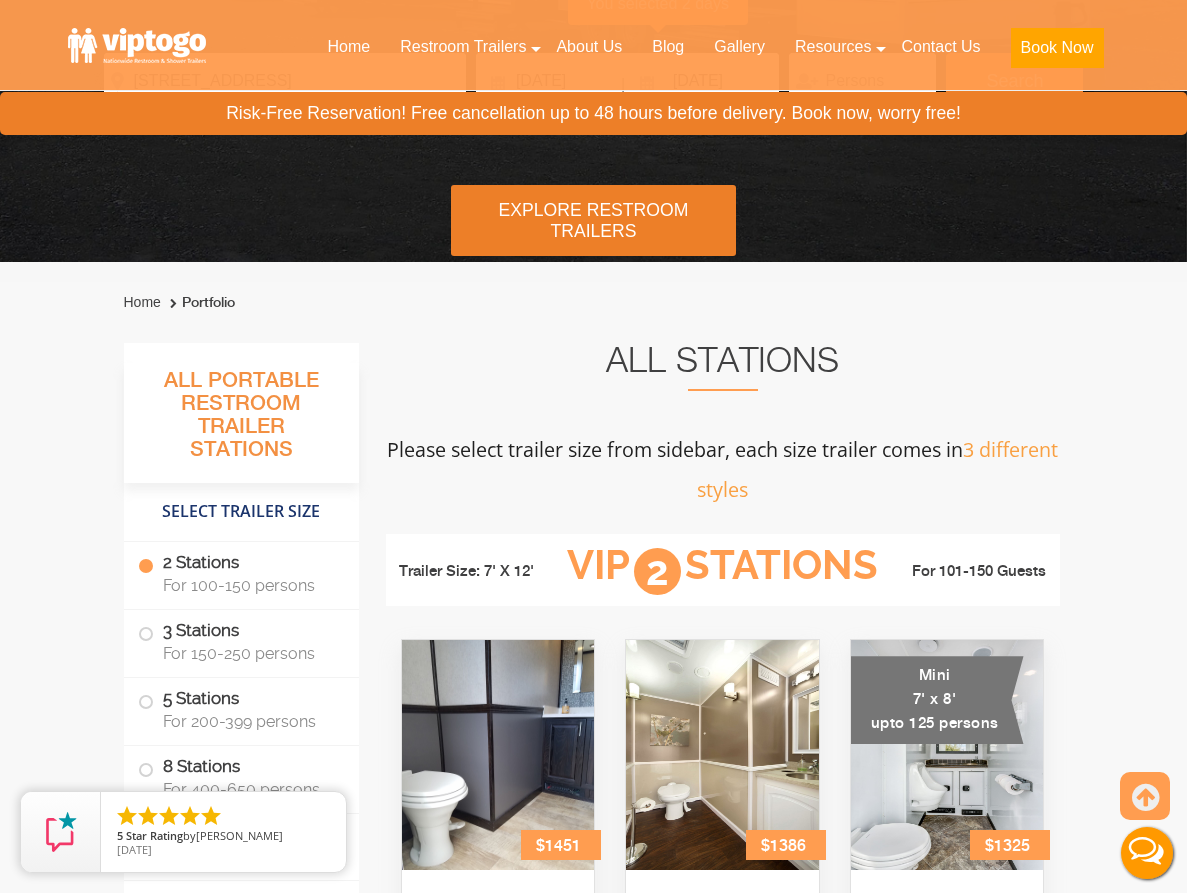 click on "Portfolio" at bounding box center (200, 303) 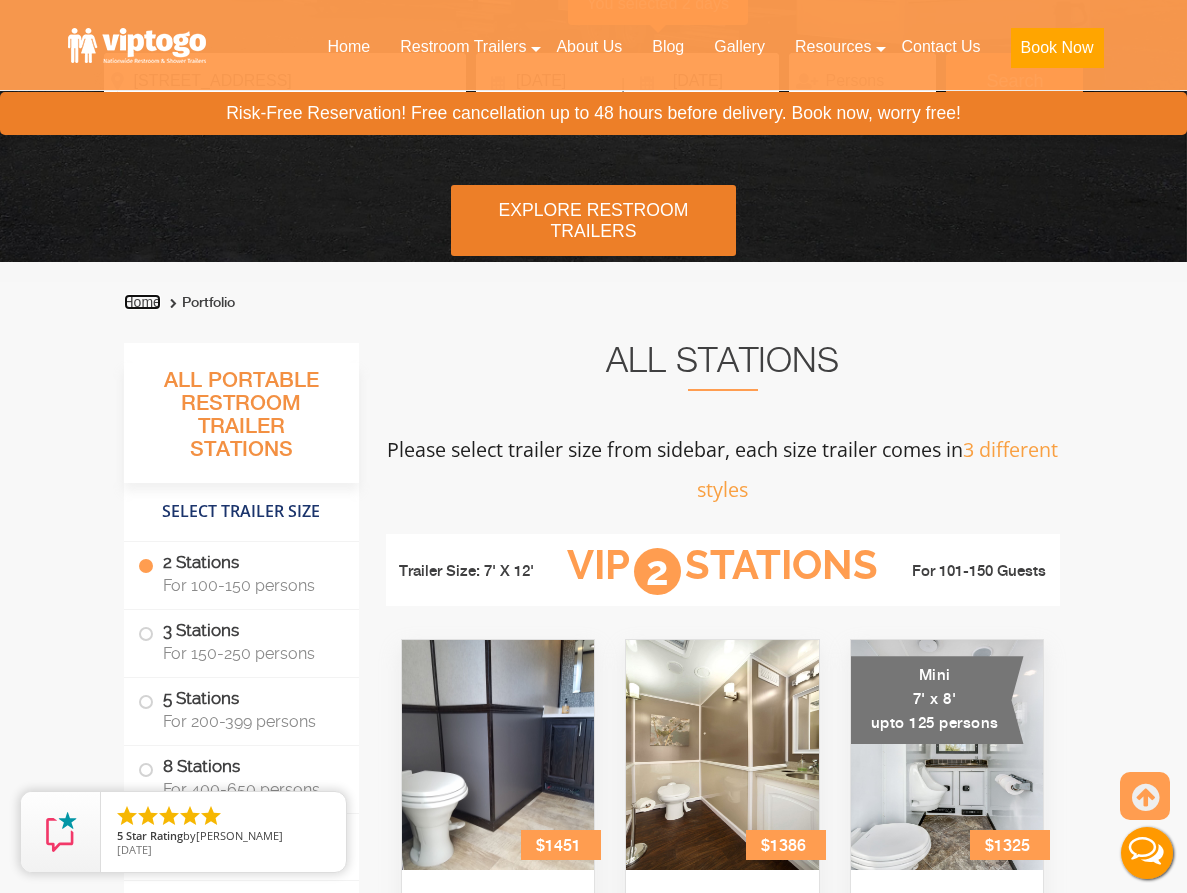 click on "Home" at bounding box center [142, 302] 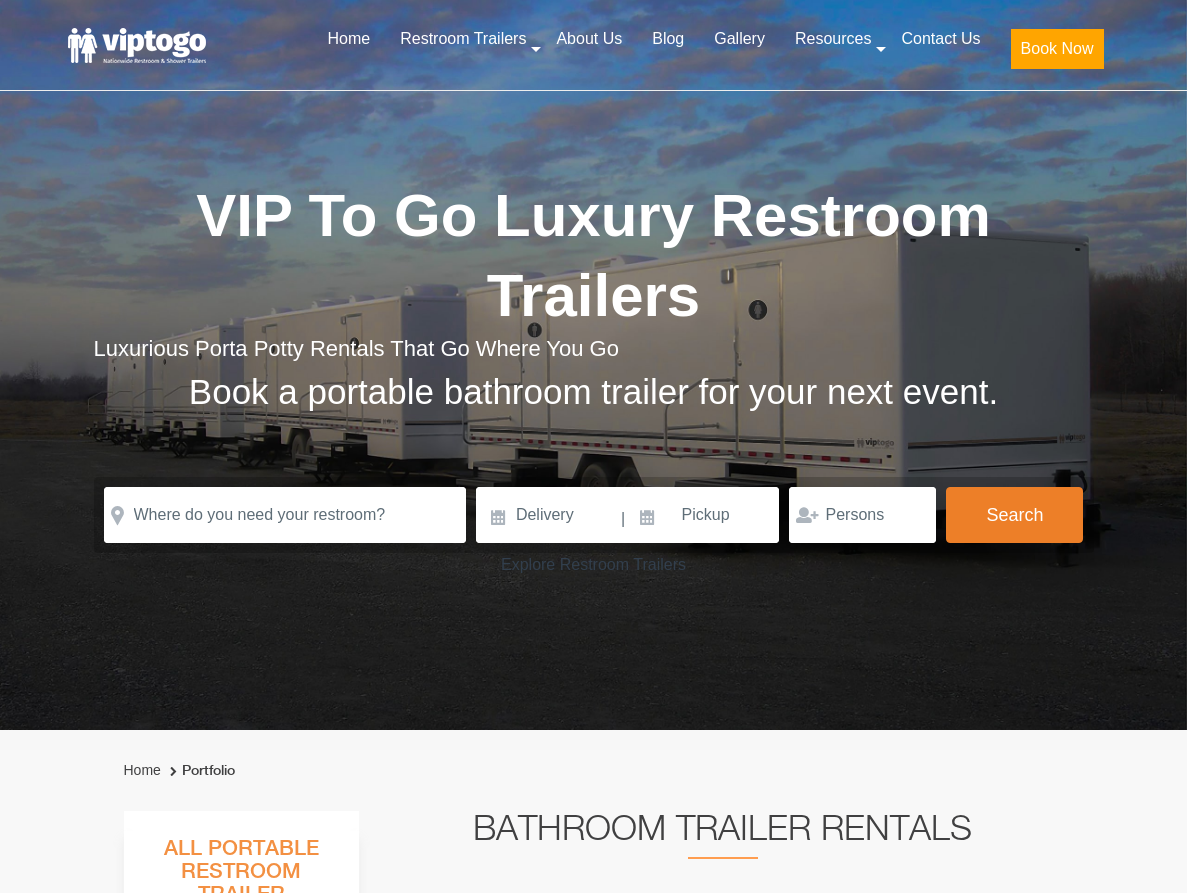 scroll, scrollTop: 0, scrollLeft: 0, axis: both 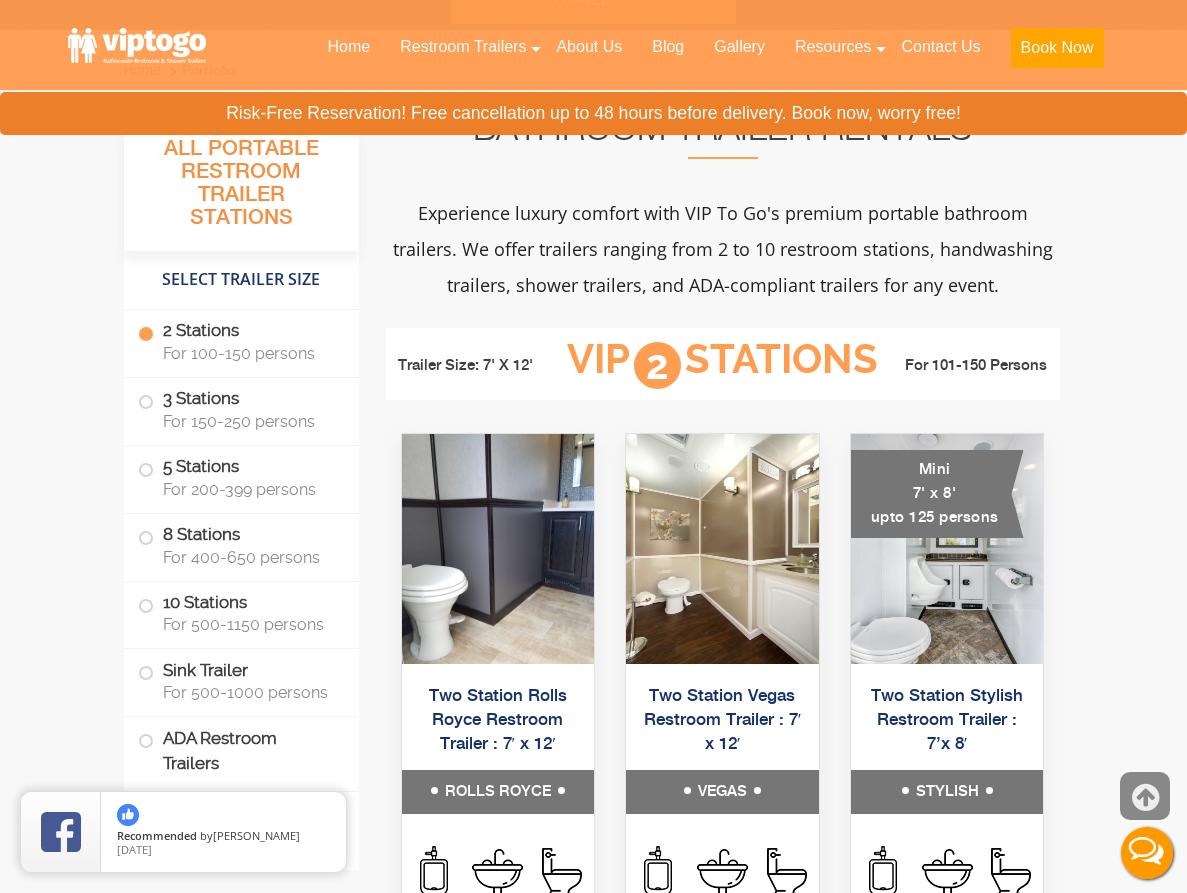 click at bounding box center [1145, 798] 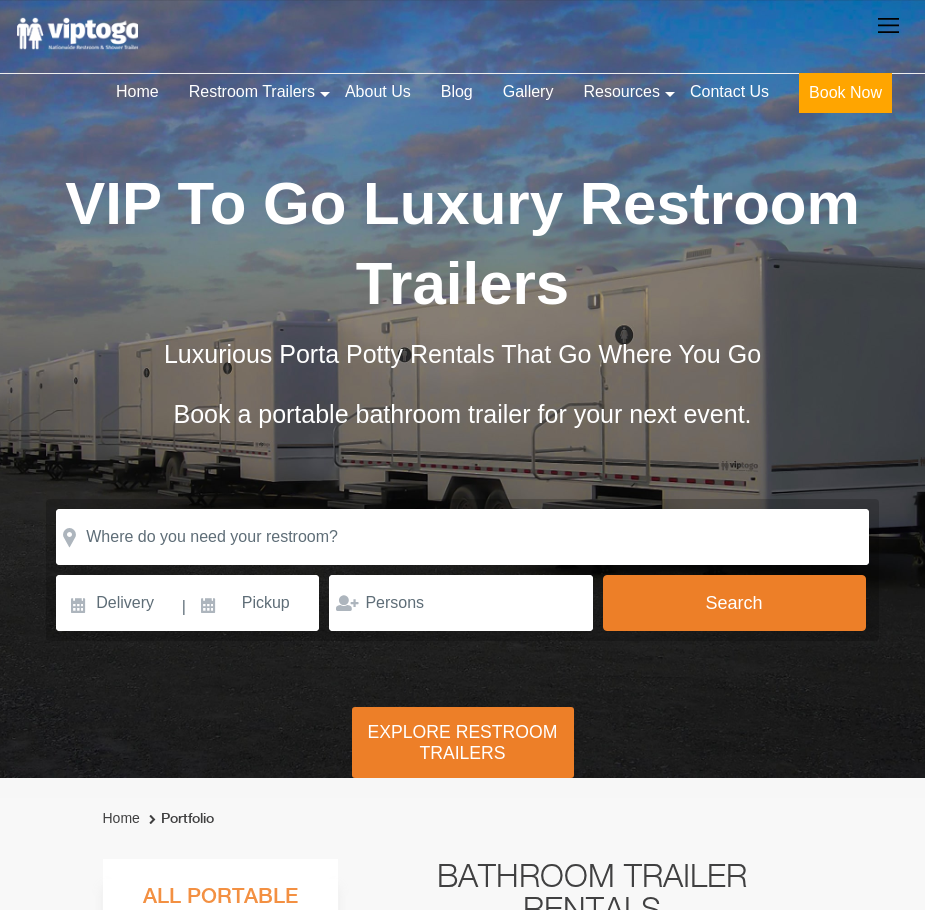 scroll, scrollTop: 0, scrollLeft: 0, axis: both 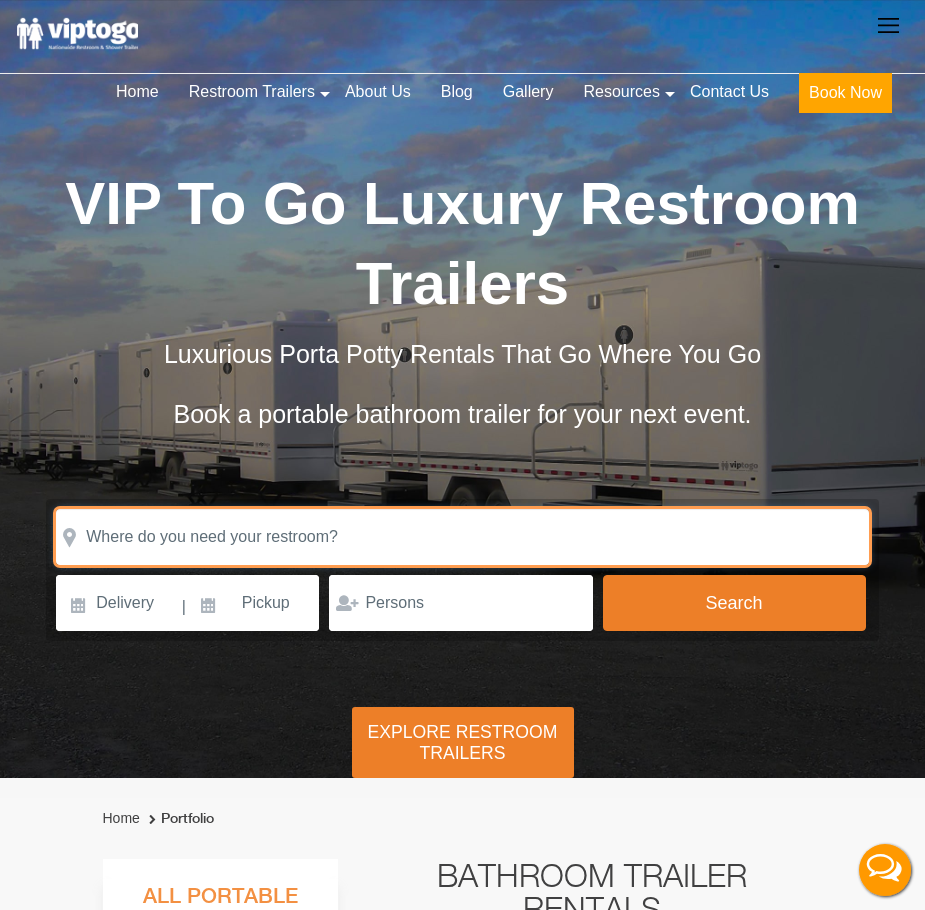 click at bounding box center [462, 537] 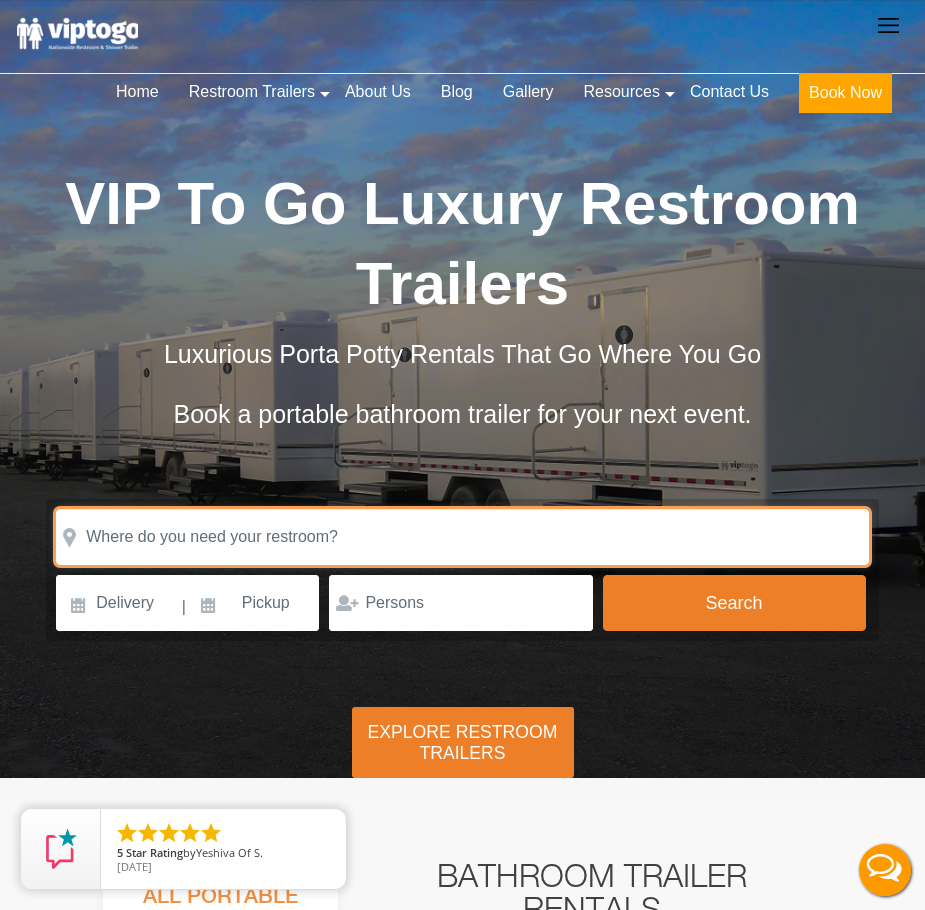 paste on "11941 Bonita Beach Rd SE" 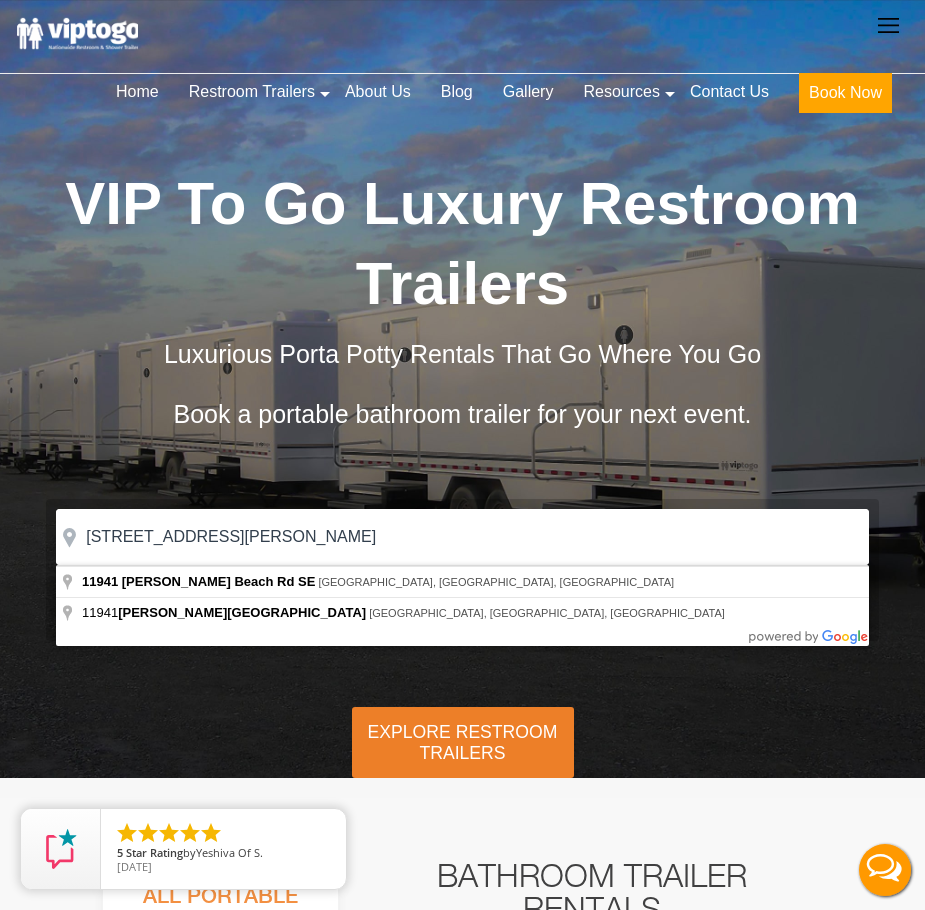 type on "11941 Bonita Beach Rd SE, Bonita Springs, FL, USA" 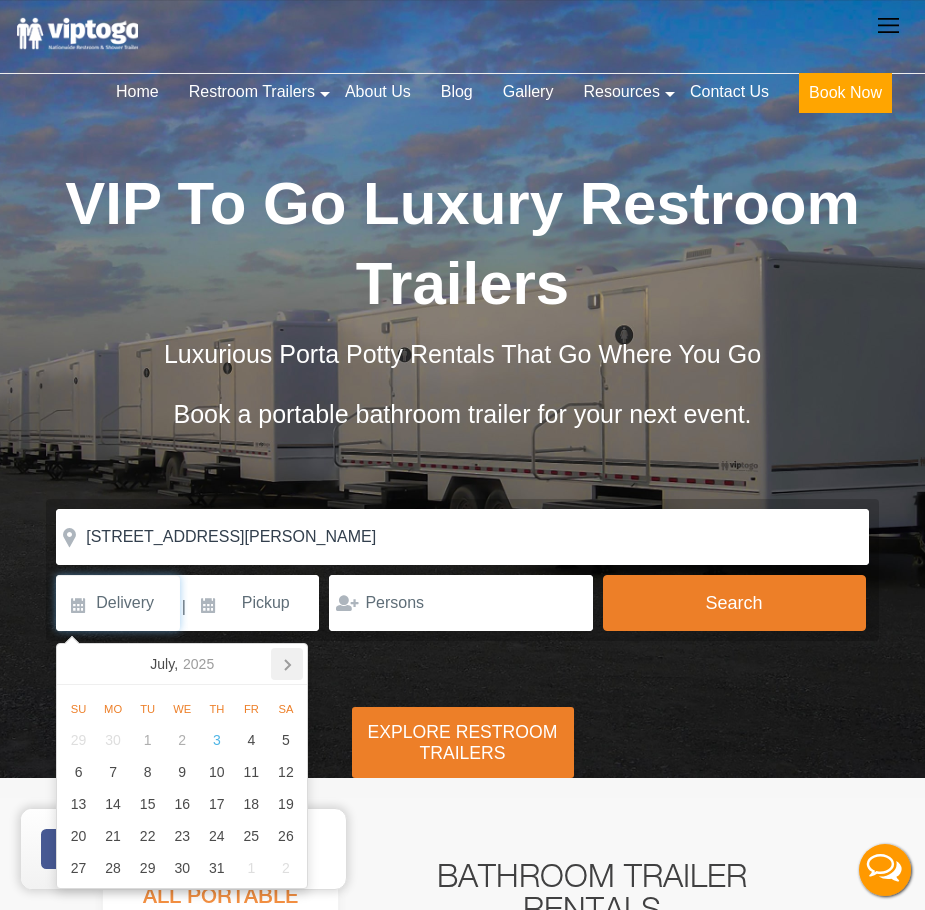 click 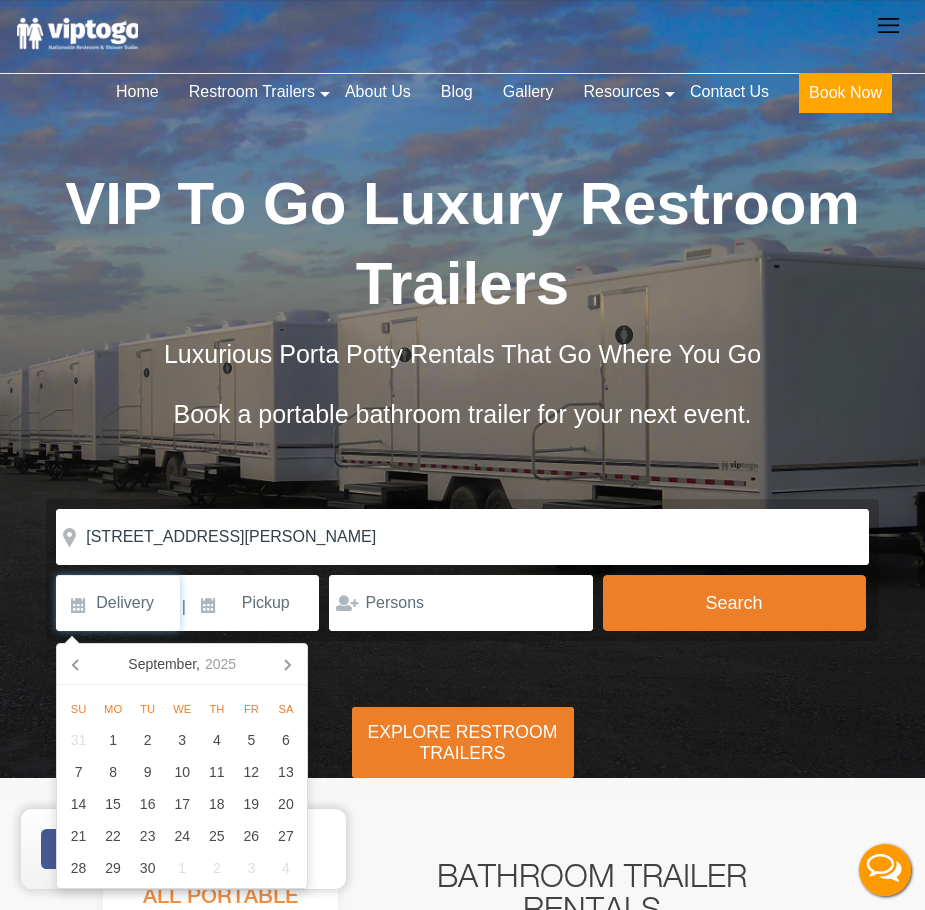 click 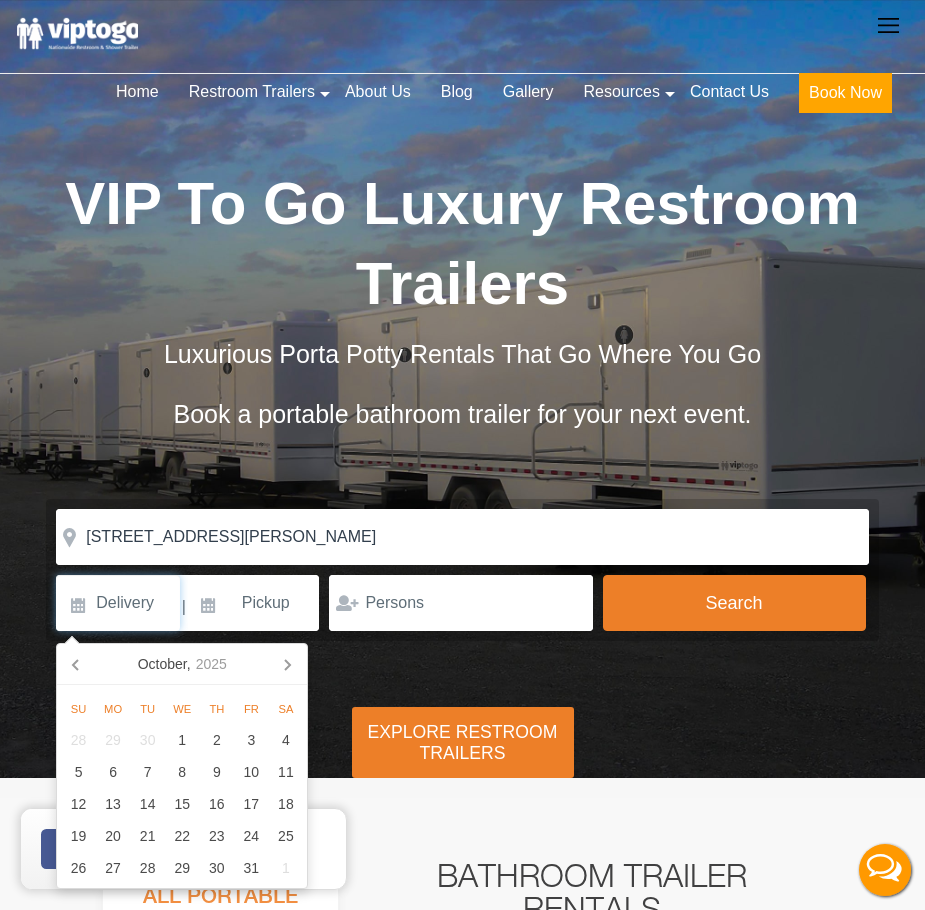 click 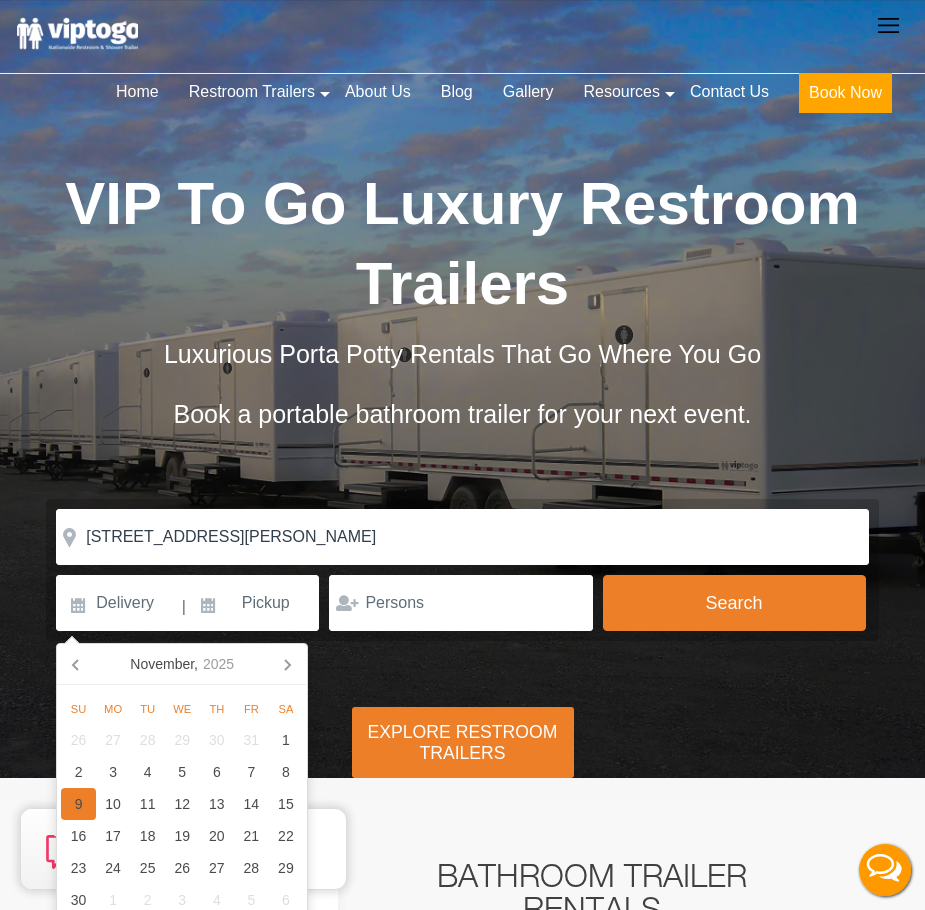 click on "9" at bounding box center [78, 804] 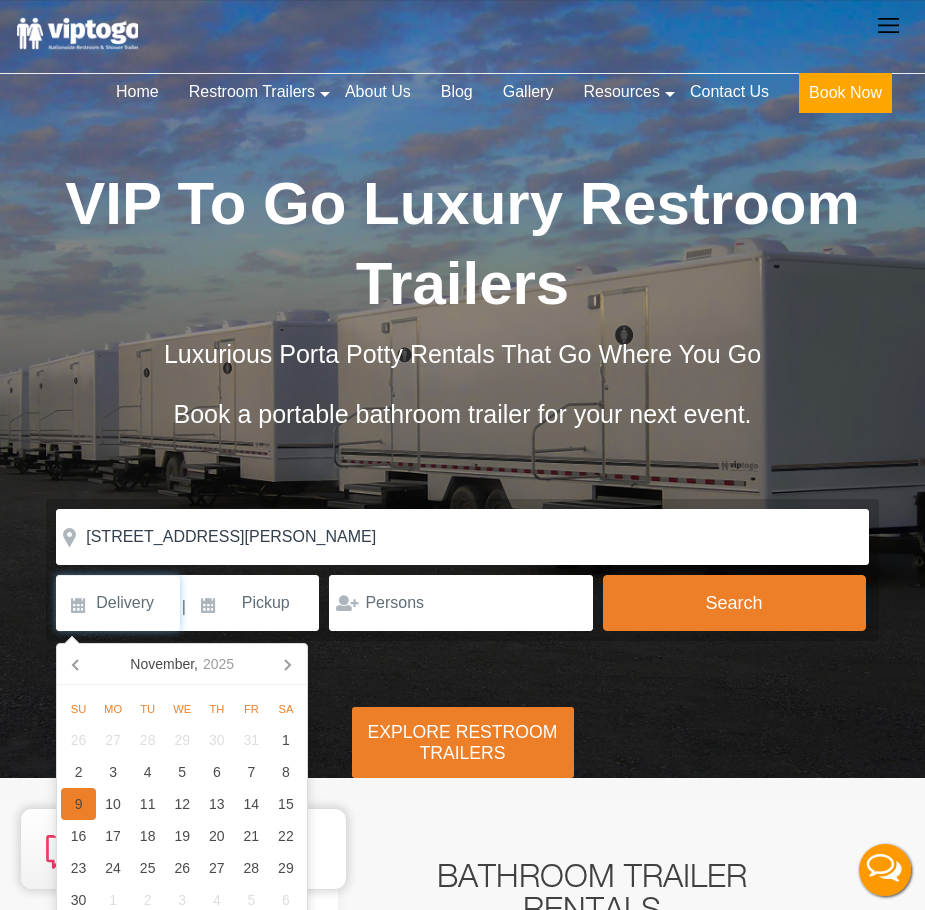 type on "11/09/2025" 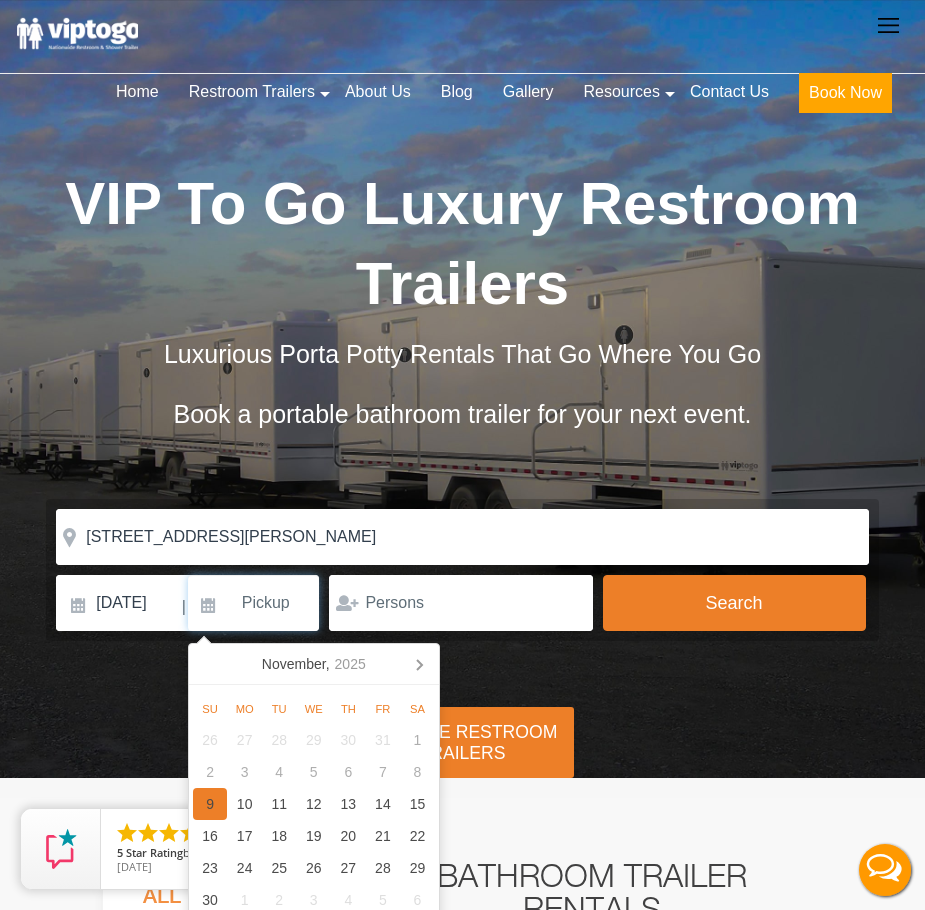 click on "9" at bounding box center [210, 804] 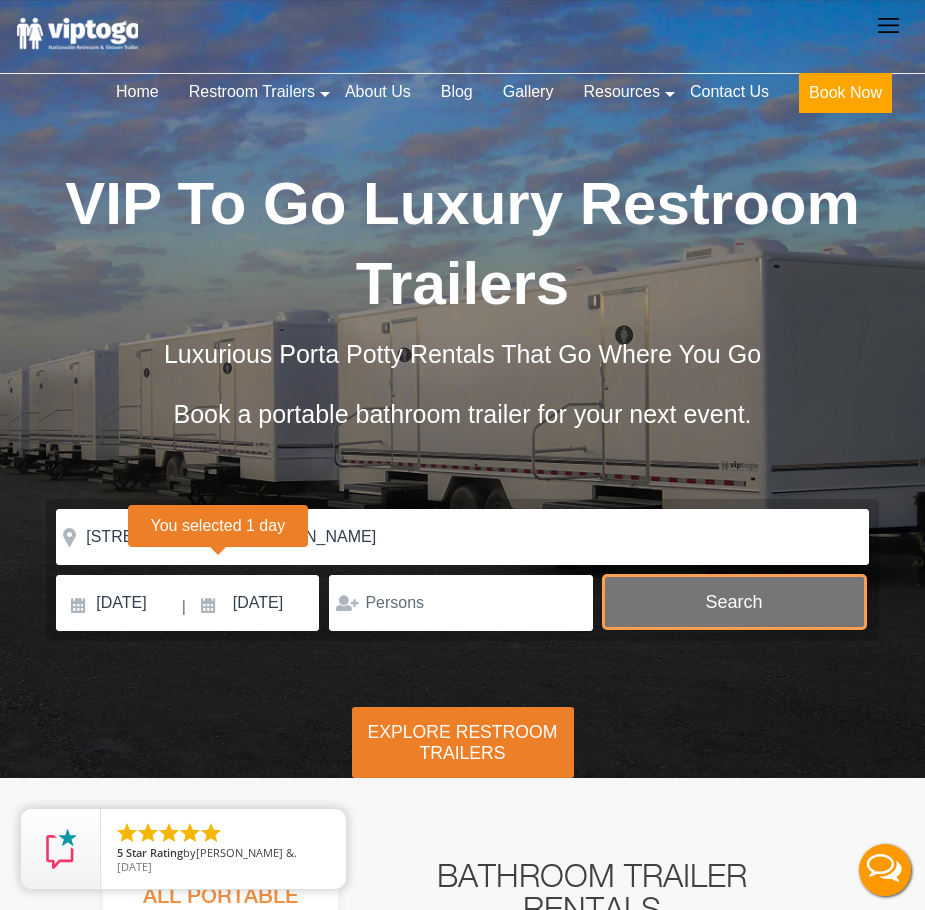 click on "Search" at bounding box center (734, 602) 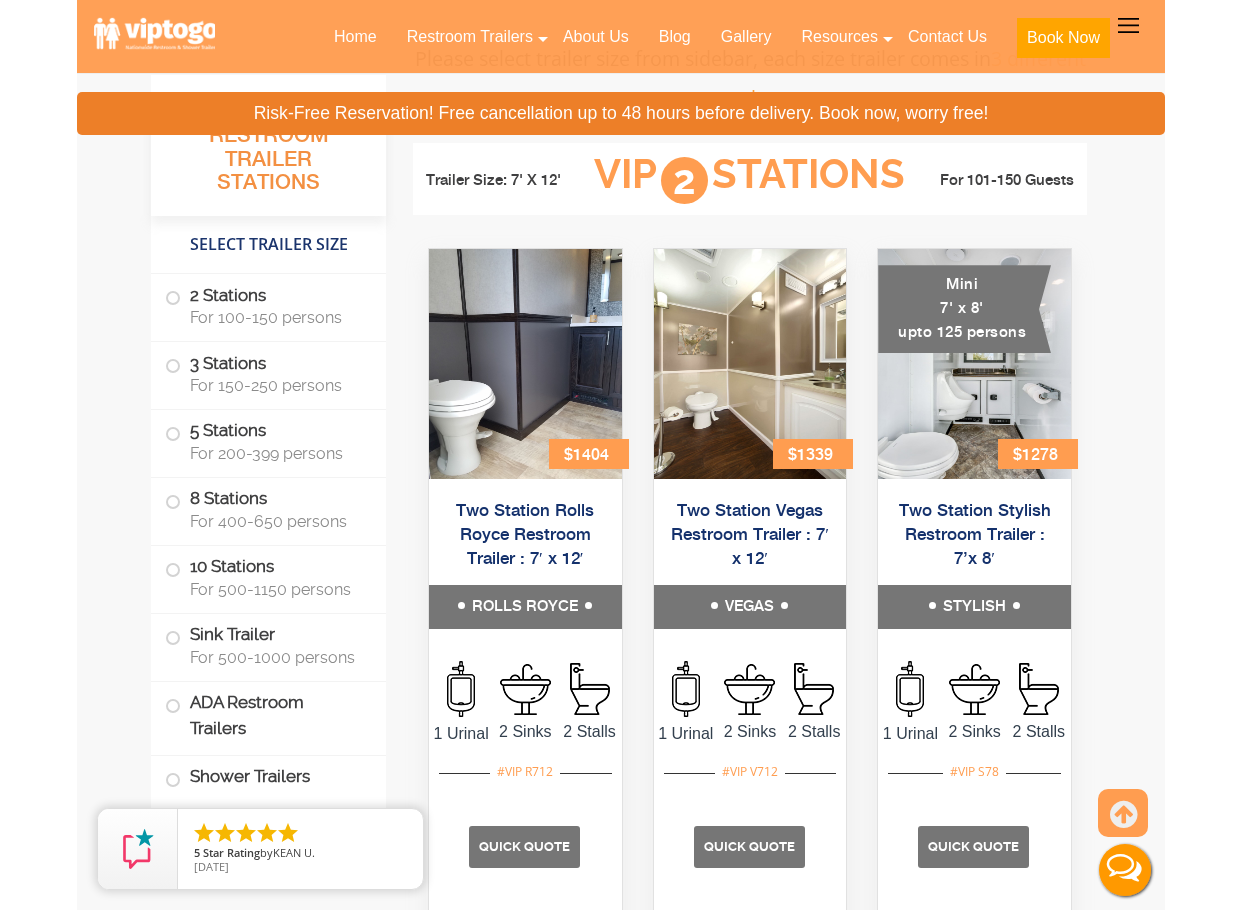 scroll, scrollTop: 831, scrollLeft: 0, axis: vertical 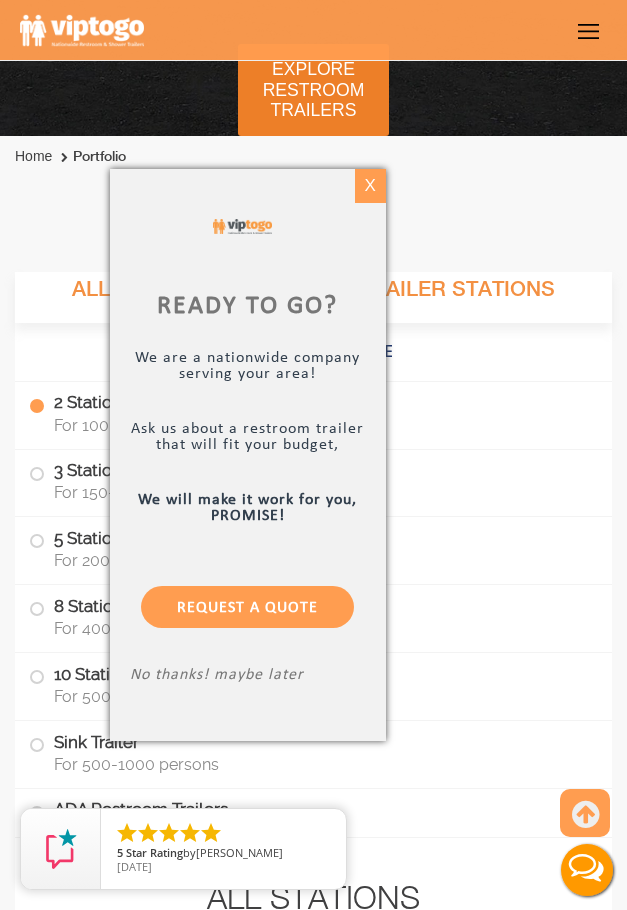 click on "X" at bounding box center (370, 186) 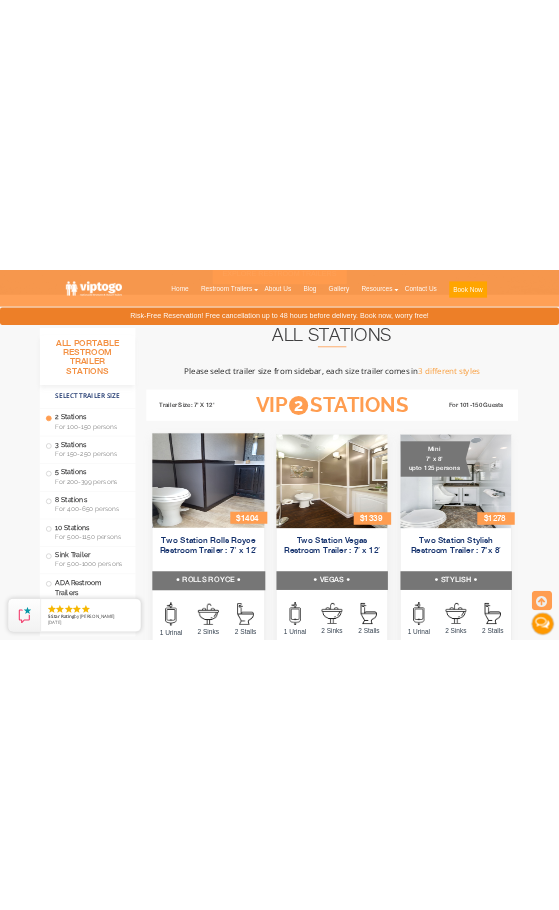 scroll, scrollTop: 724, scrollLeft: 0, axis: vertical 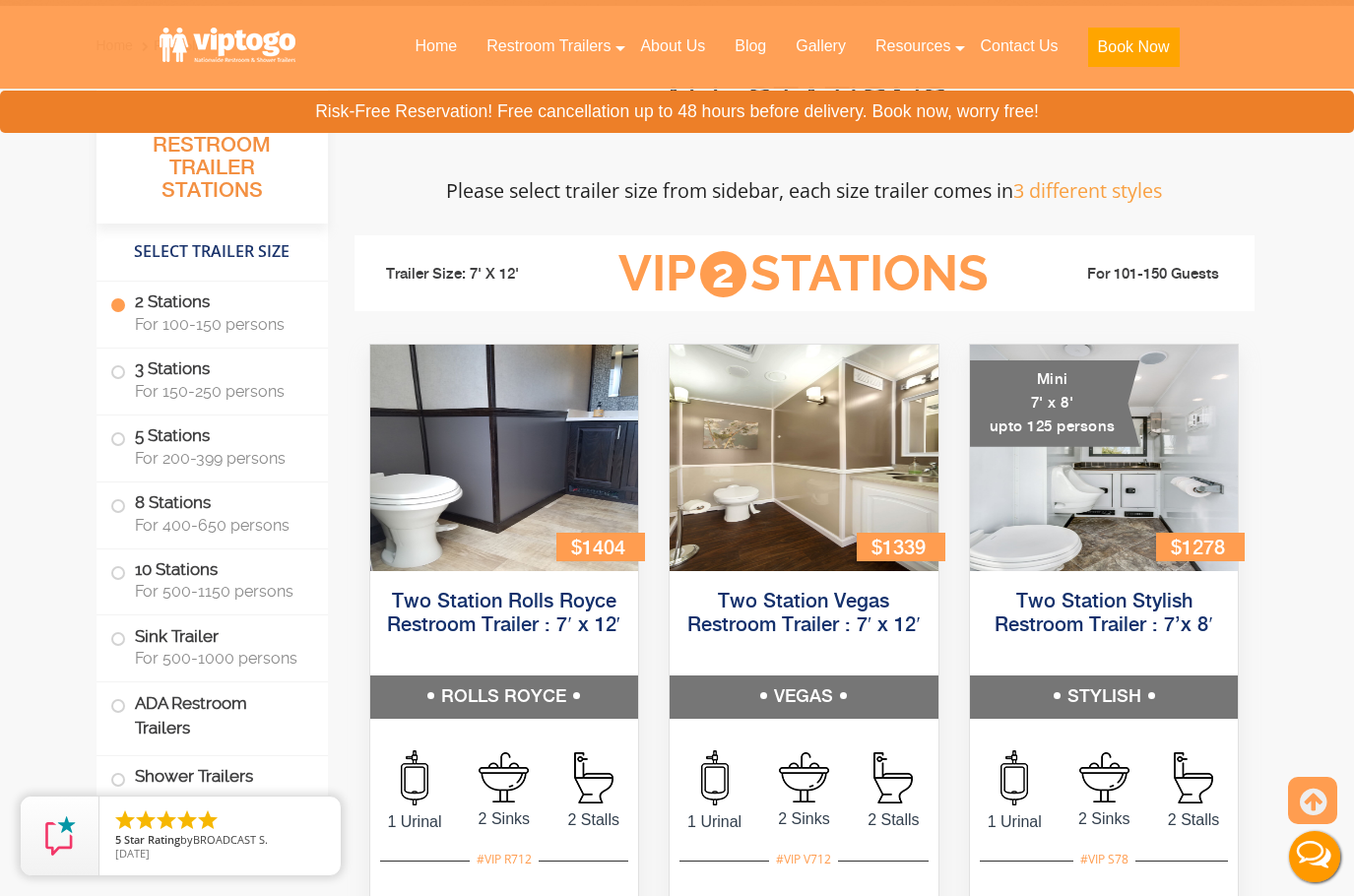 click on "Home
Portfolio
All Portable Restroom Trailer Stations
Select Trailer Size
2 Stations
For 100-150 persons
3 Stations
For 150-250 persons
5 Stations
For 200-399 persons
8 Stations
For 400-650 persons
For 500-1150 persons" at bounding box center [677, 7127] 